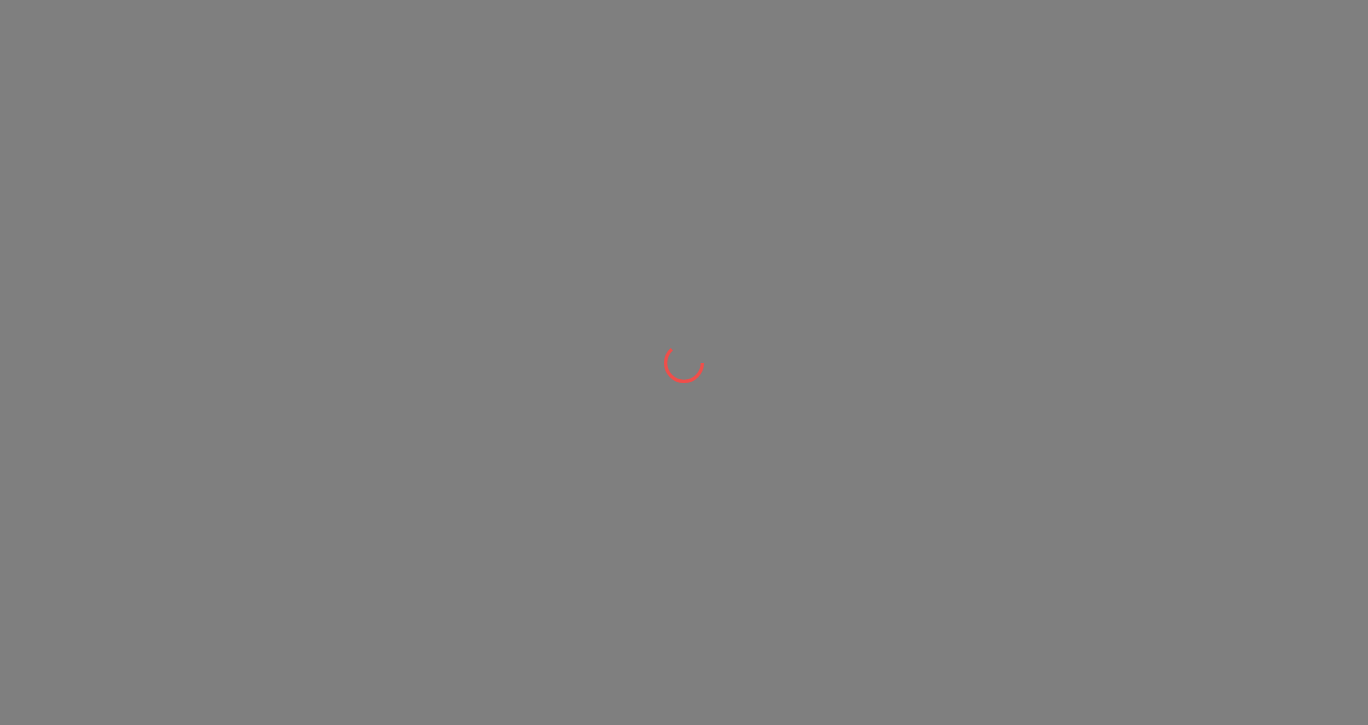 scroll, scrollTop: 0, scrollLeft: 0, axis: both 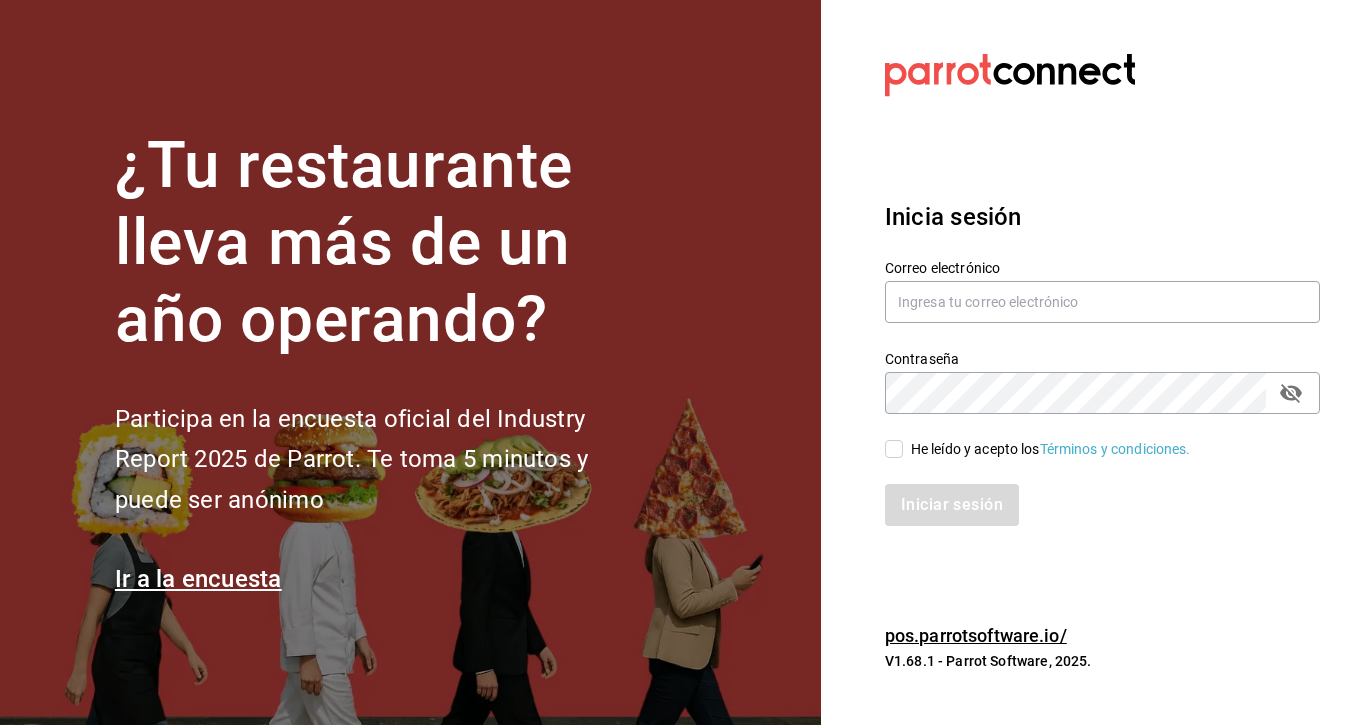 click on "Correo electrónico" at bounding box center [1102, 292] 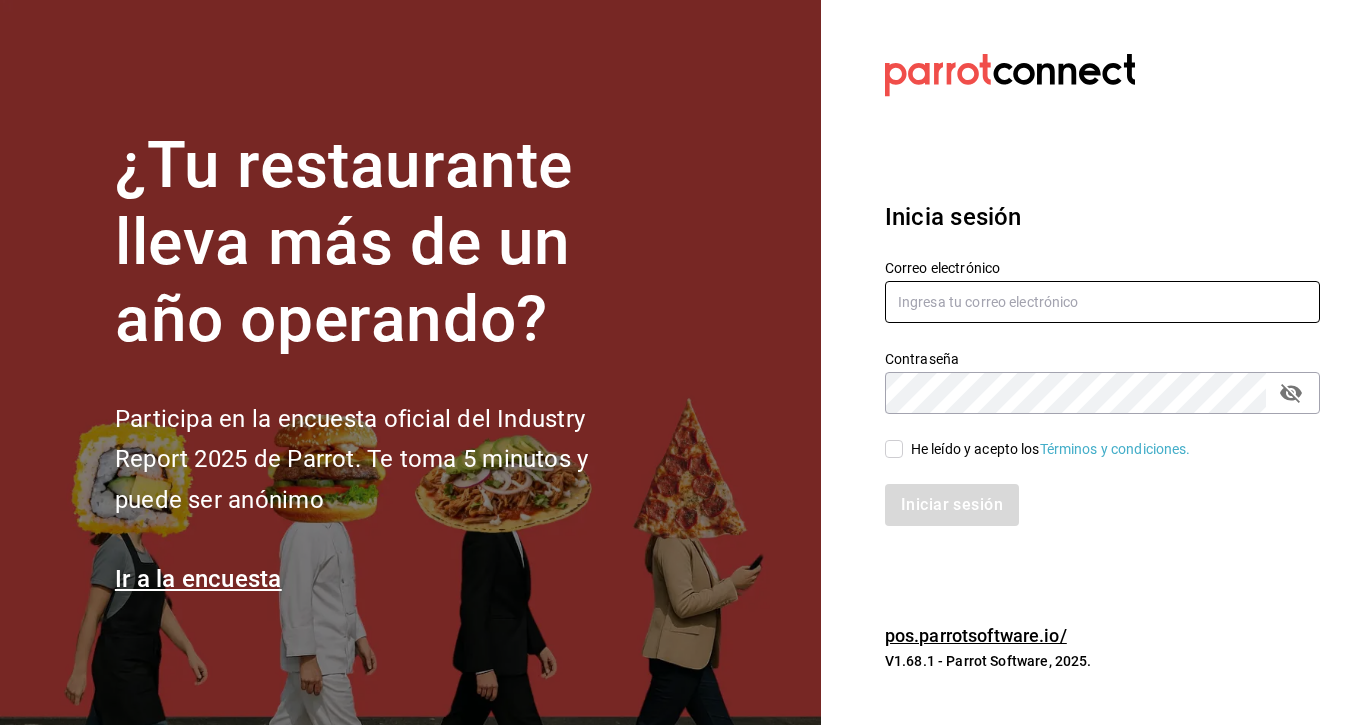 click at bounding box center [1102, 302] 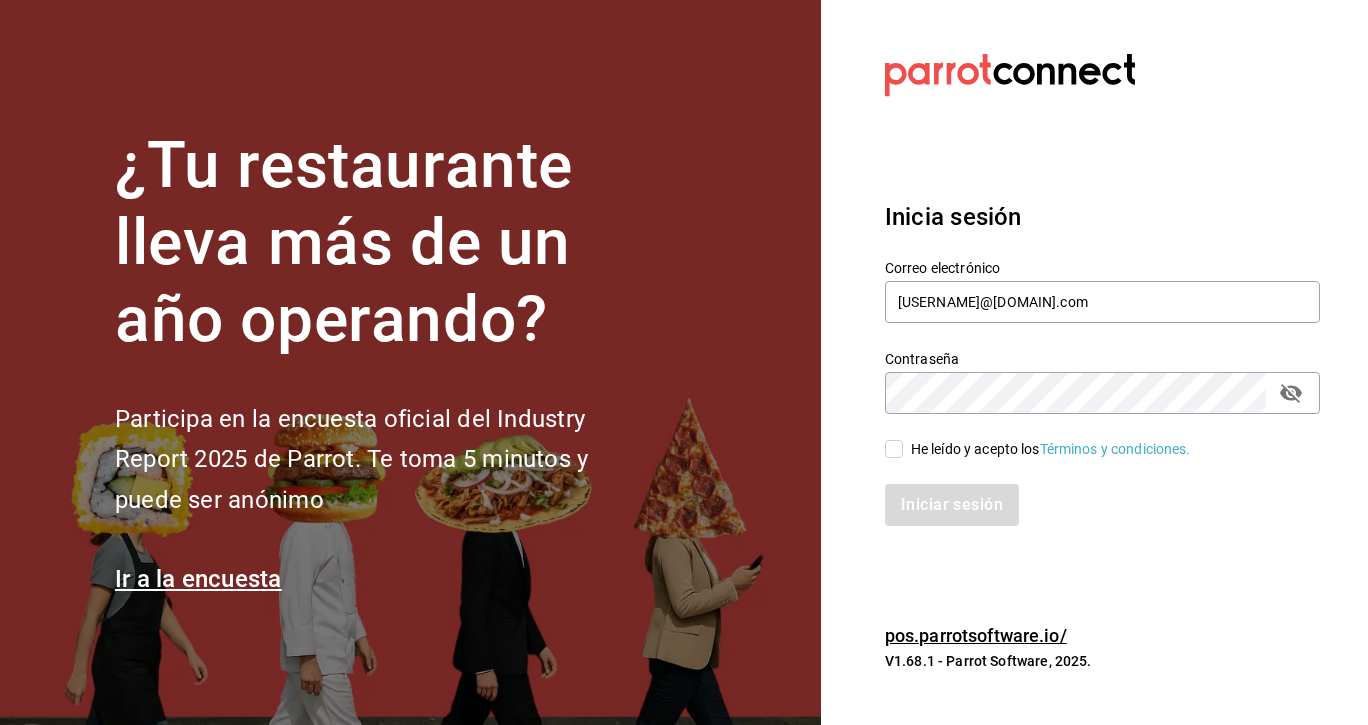 click on "He leído y acepto los  Términos y condiciones." at bounding box center [1051, 449] 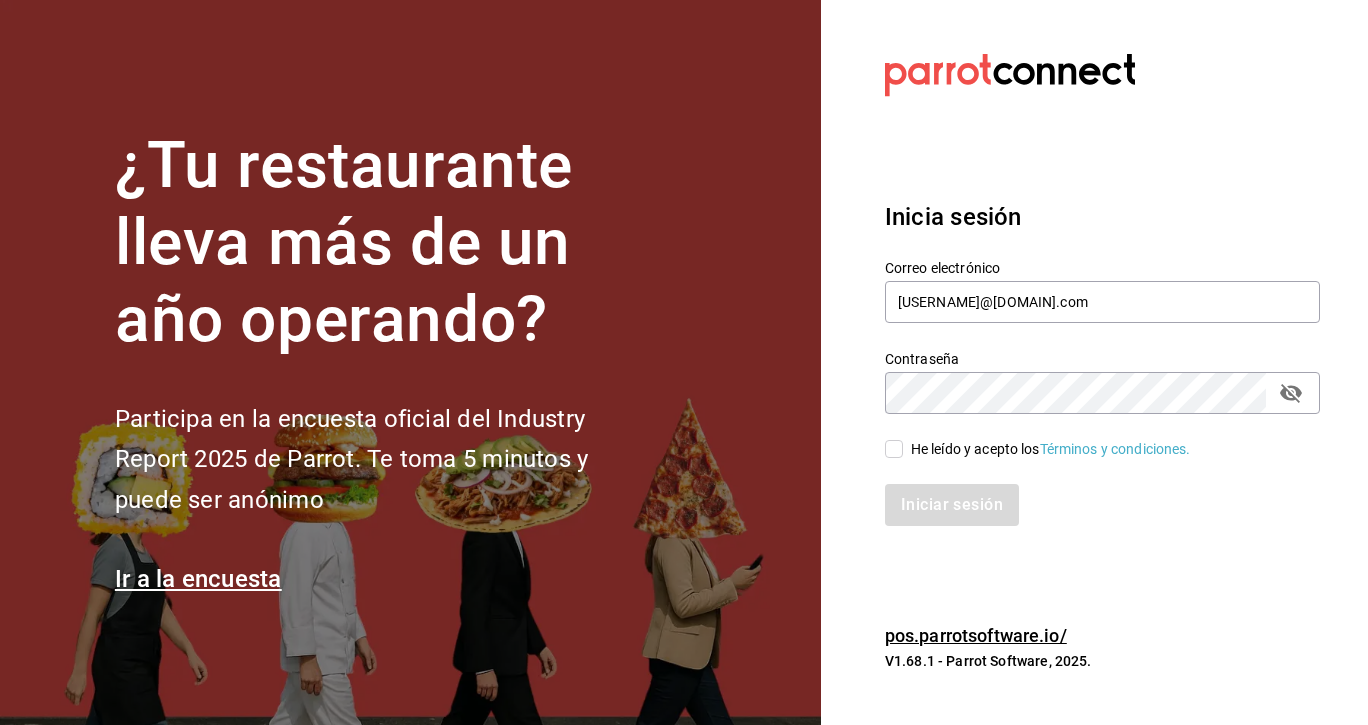 checkbox on "true" 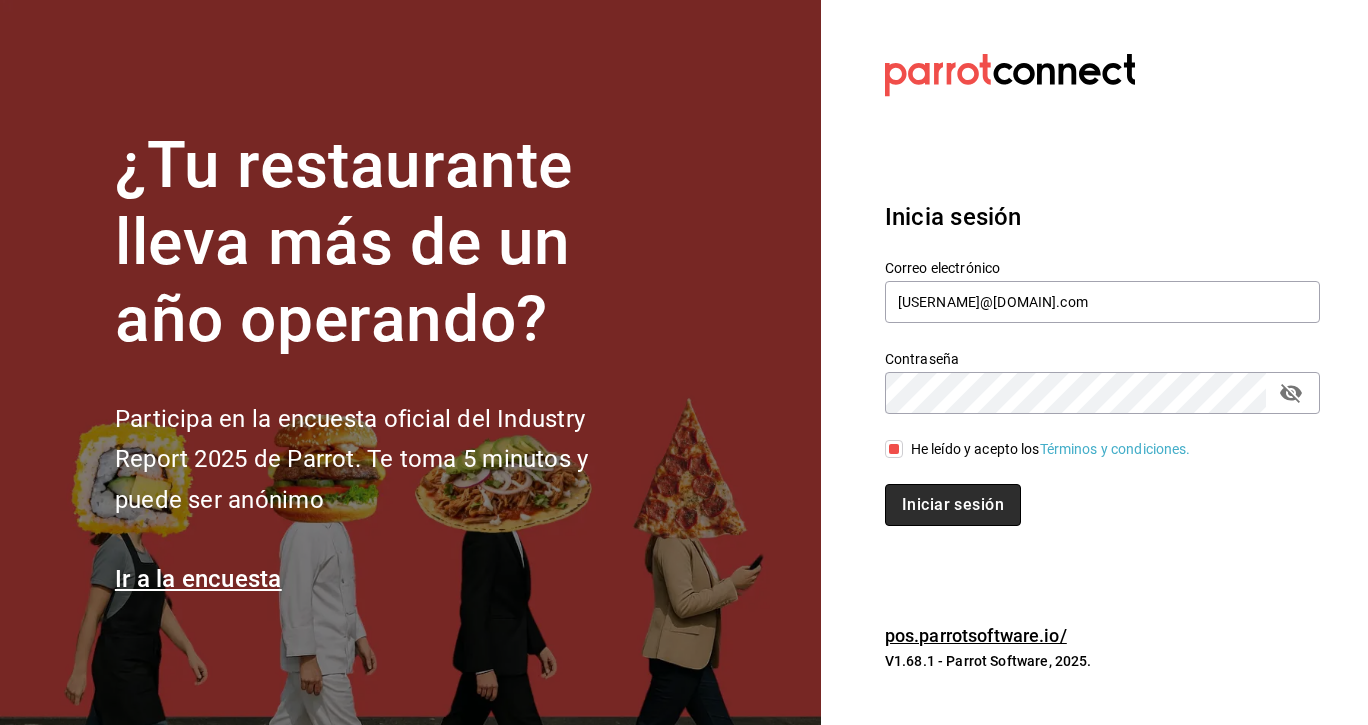 click on "Iniciar sesión" at bounding box center [953, 505] 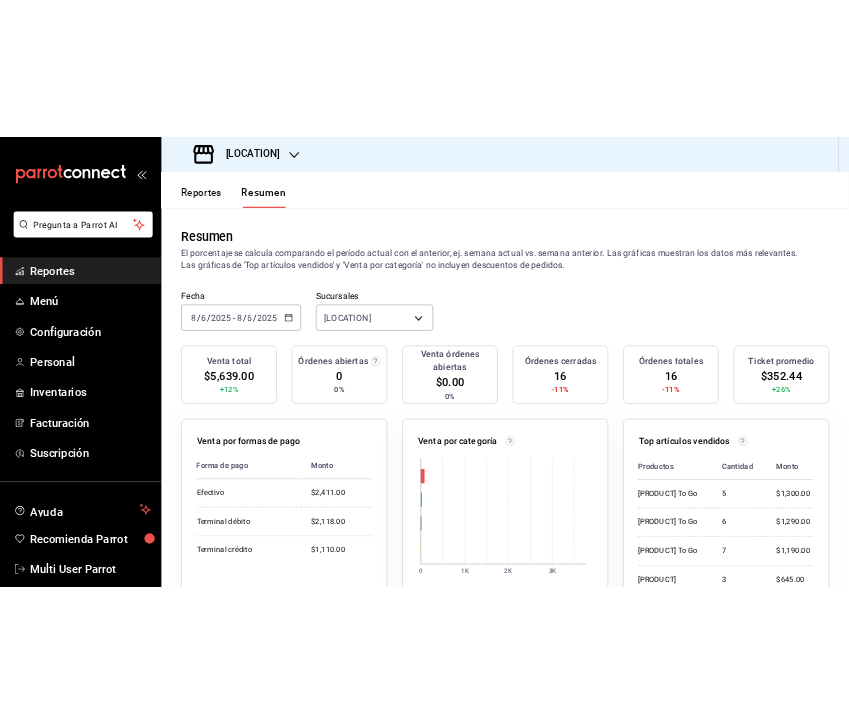 scroll, scrollTop: 0, scrollLeft: 0, axis: both 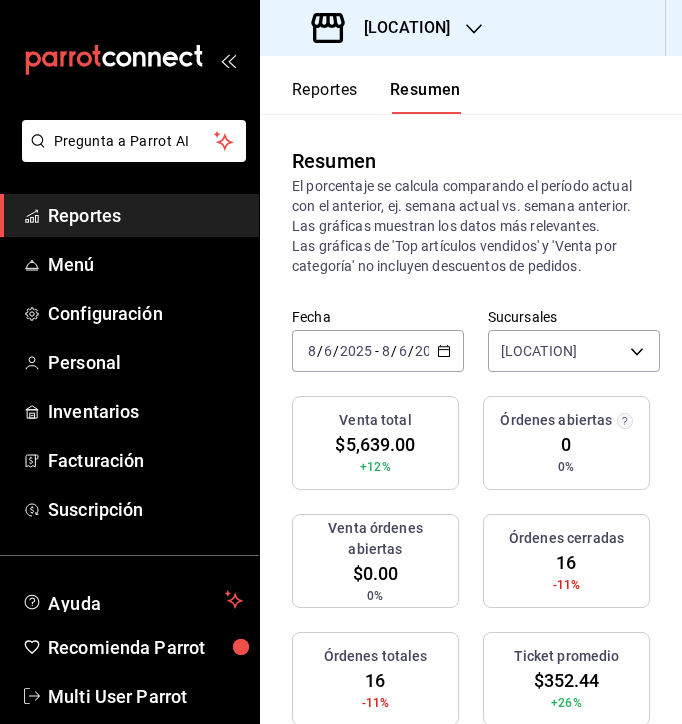 click on "[LOCATION]" at bounding box center [399, 28] 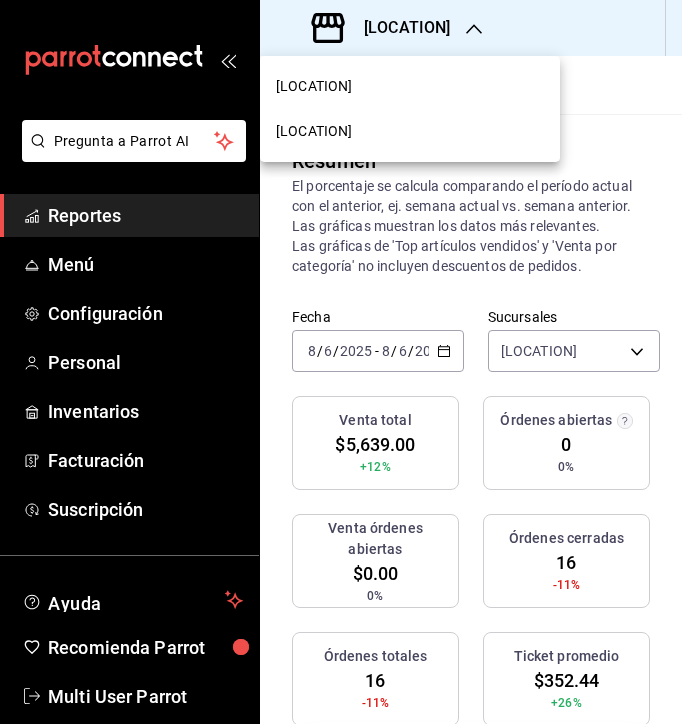 click on "[LOCATION]" at bounding box center (314, 131) 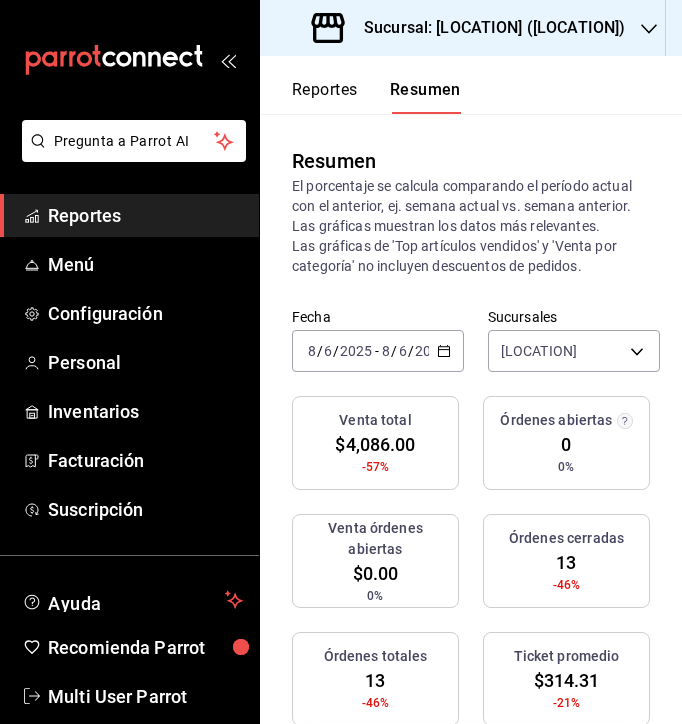 click on "2025-08-06 8 / 6 / 2025 - 2025-08-06 8 / 6 / 2025" at bounding box center (378, 351) 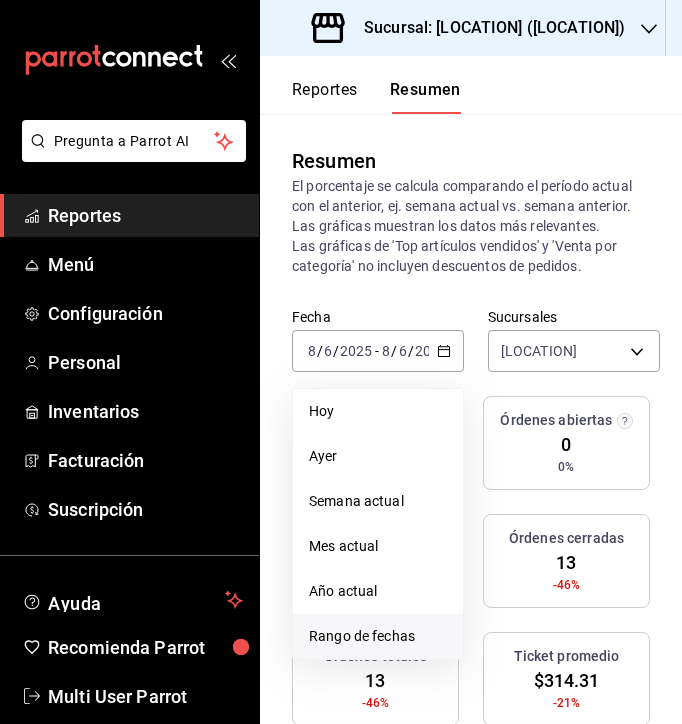 click on "Rango de fechas" at bounding box center (378, 636) 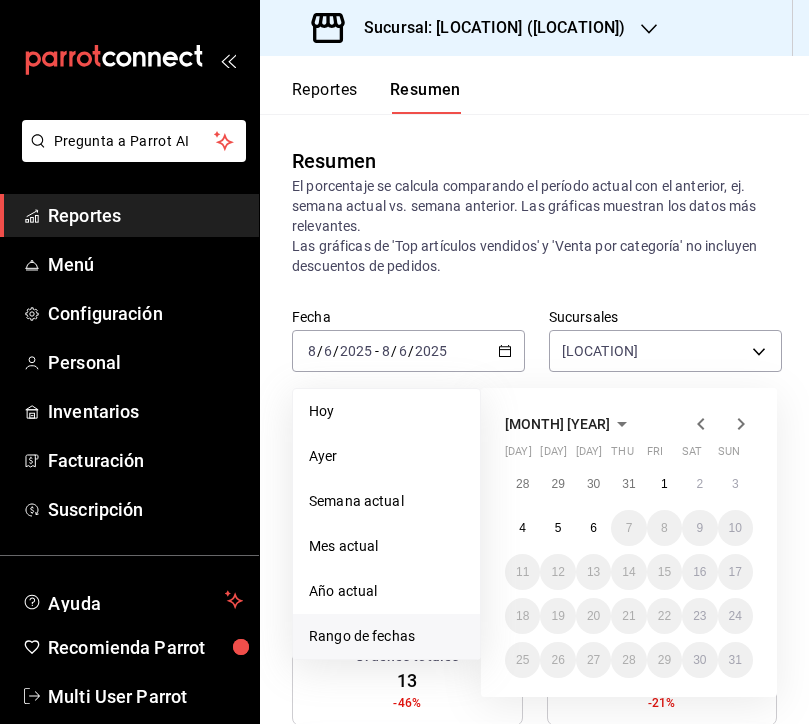 click 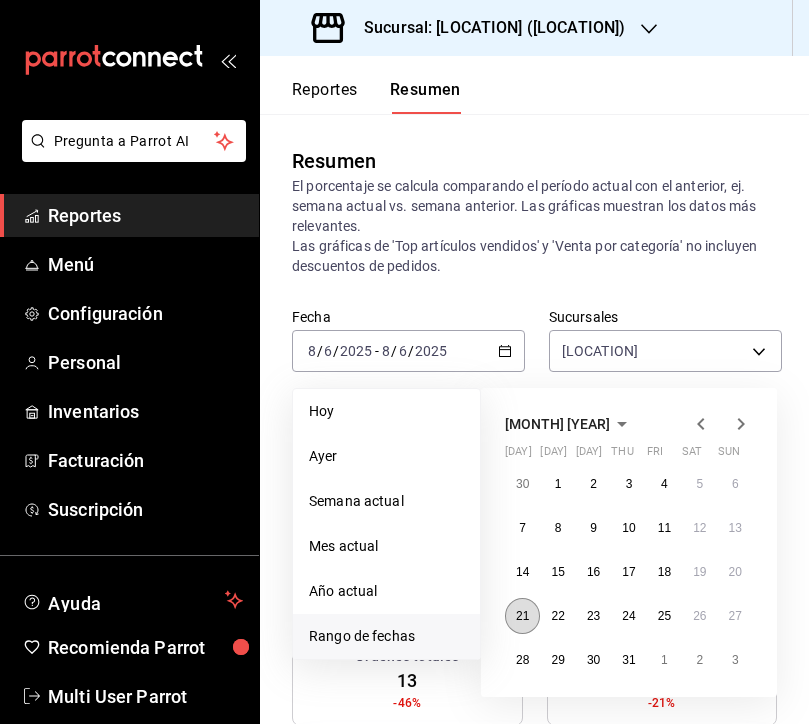 click on "21" at bounding box center [522, 616] 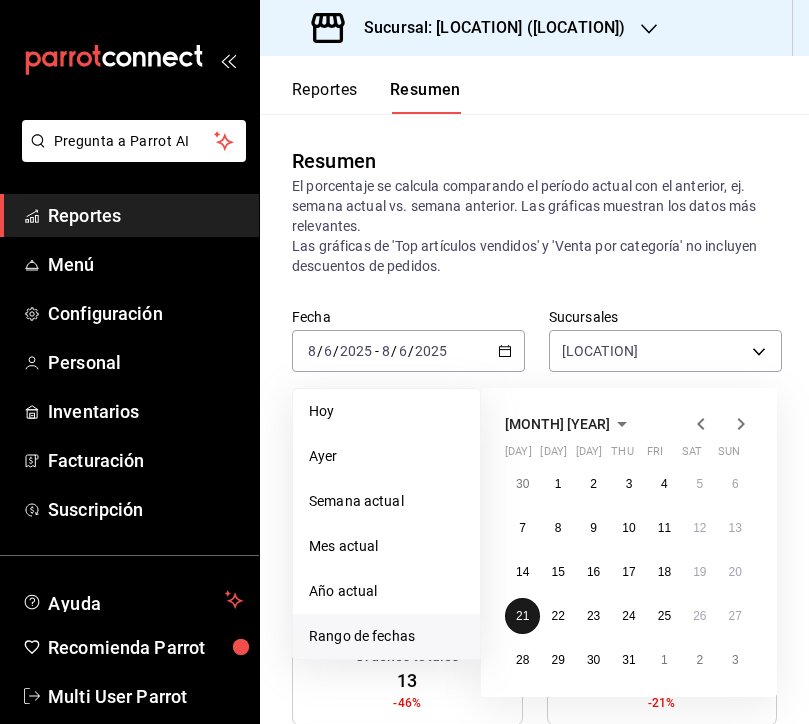 click on "21" at bounding box center (522, 616) 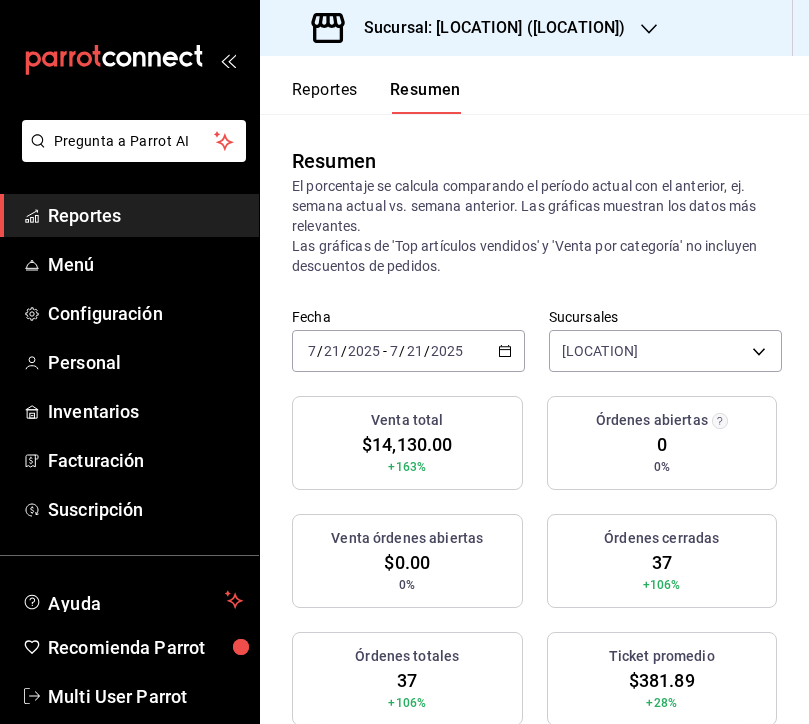 click on "[DATE] [DATE] - [DATE] [DATE]" at bounding box center [408, 351] 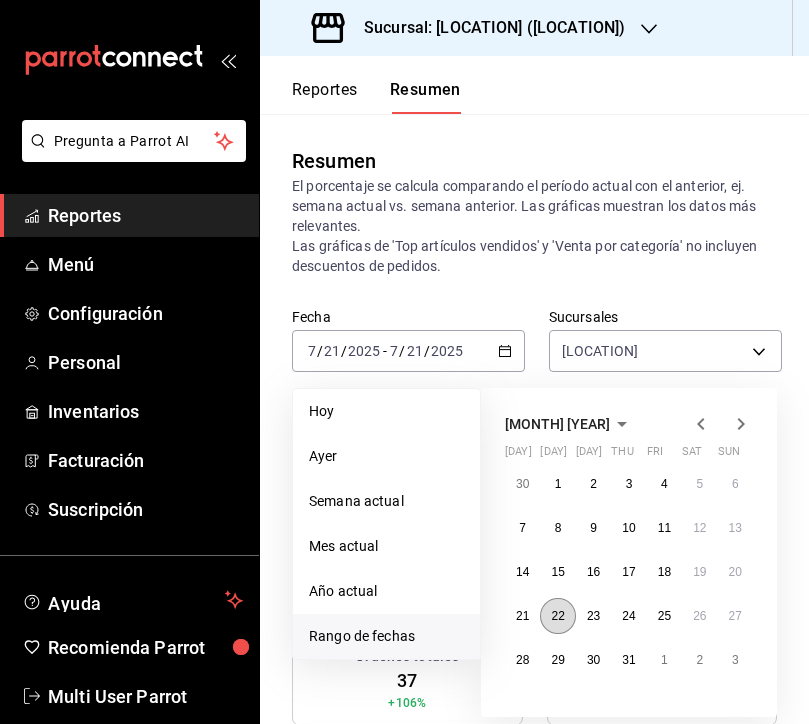 click on "22" at bounding box center (557, 616) 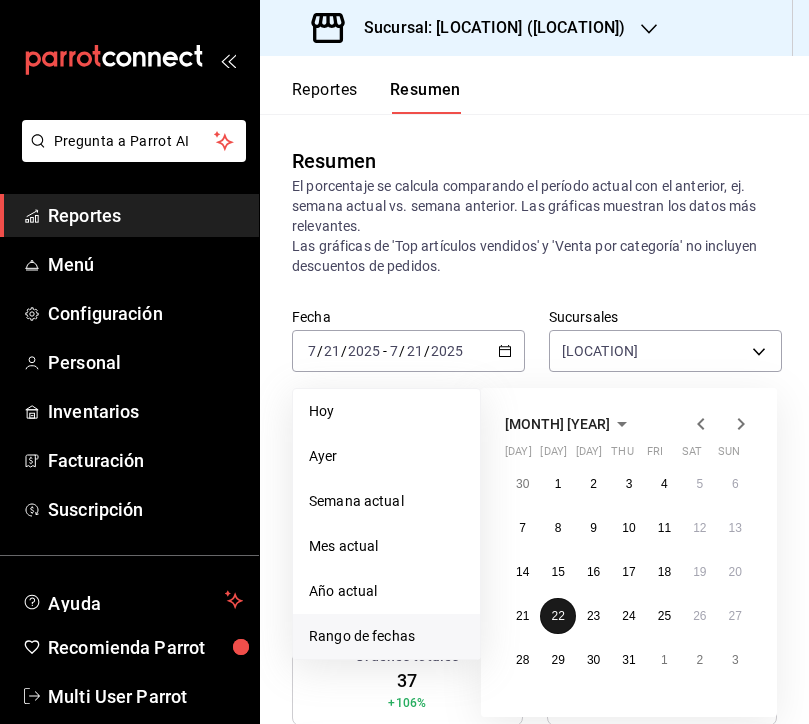 click on "22" at bounding box center [557, 616] 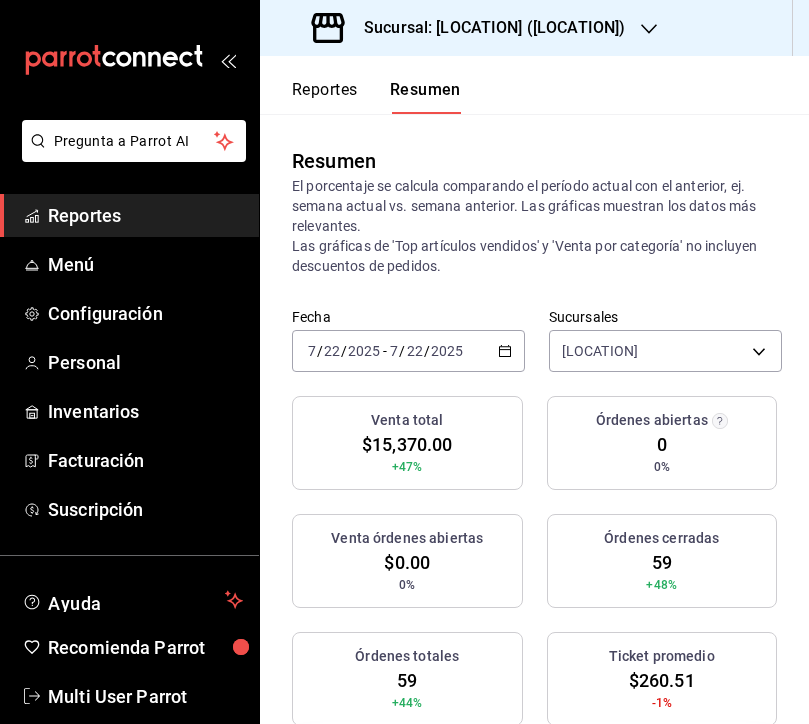 click on "2025" at bounding box center [447, 351] 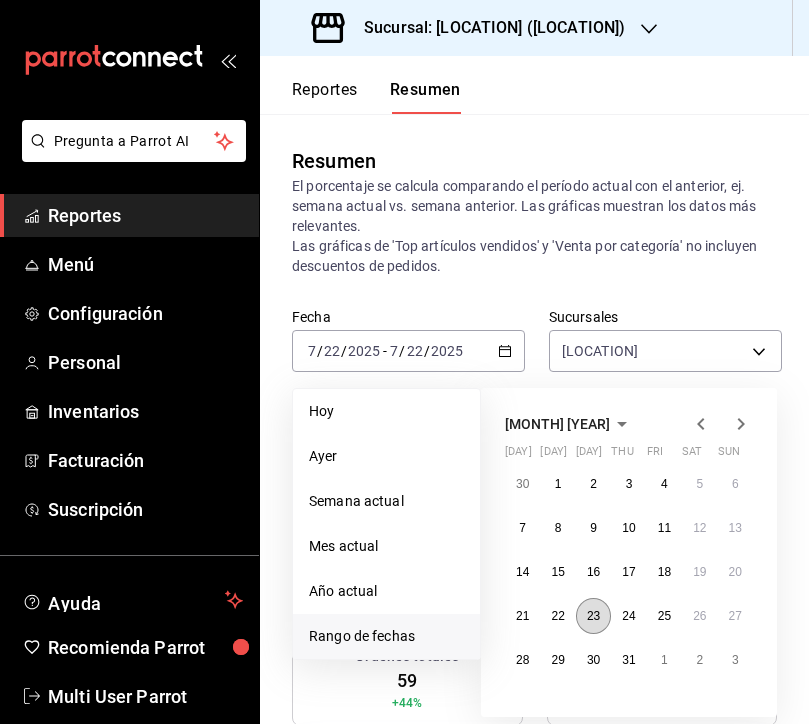 click on "23" at bounding box center [593, 616] 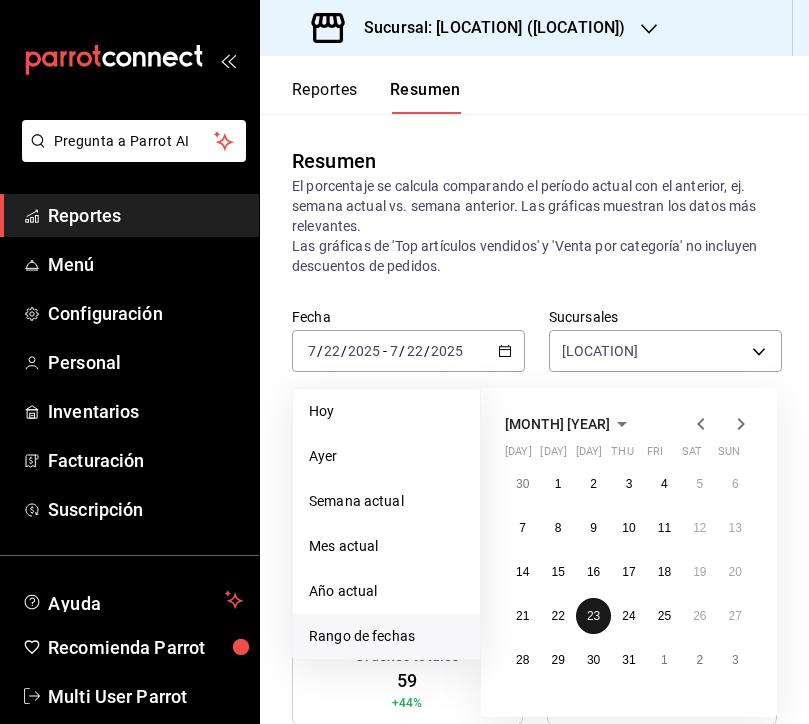 click on "23" at bounding box center (593, 616) 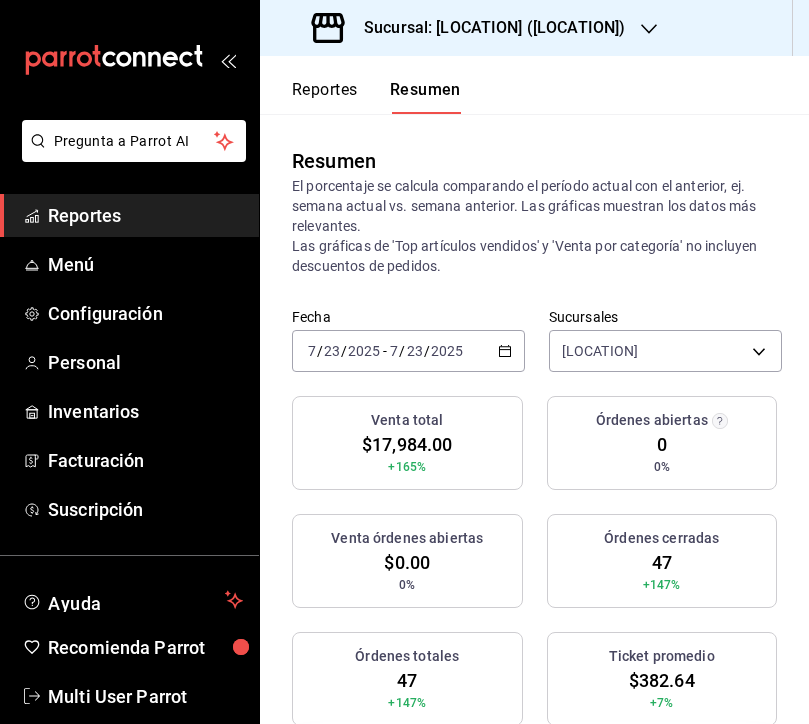 click on "/" at bounding box center [427, 351] 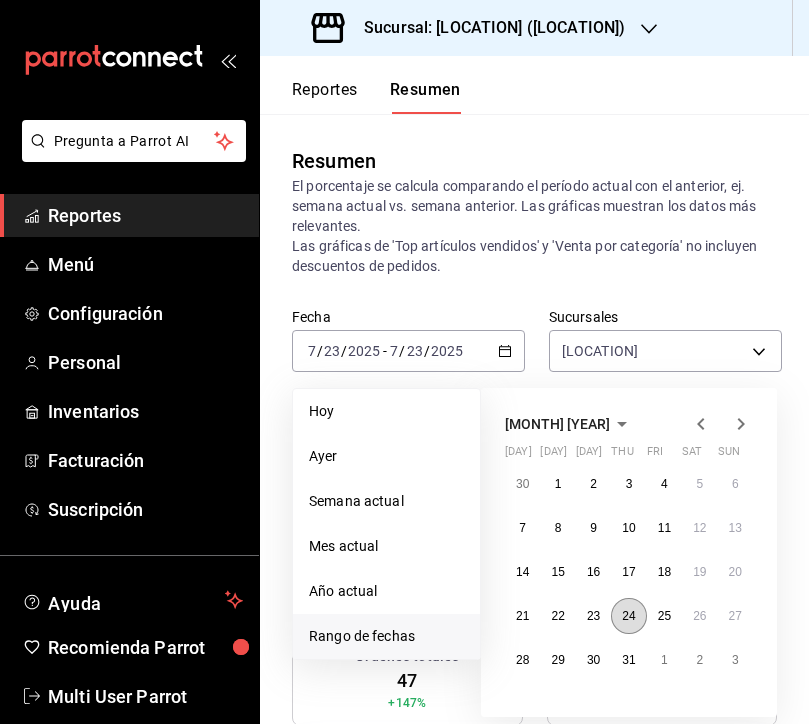 click on "24" at bounding box center (628, 616) 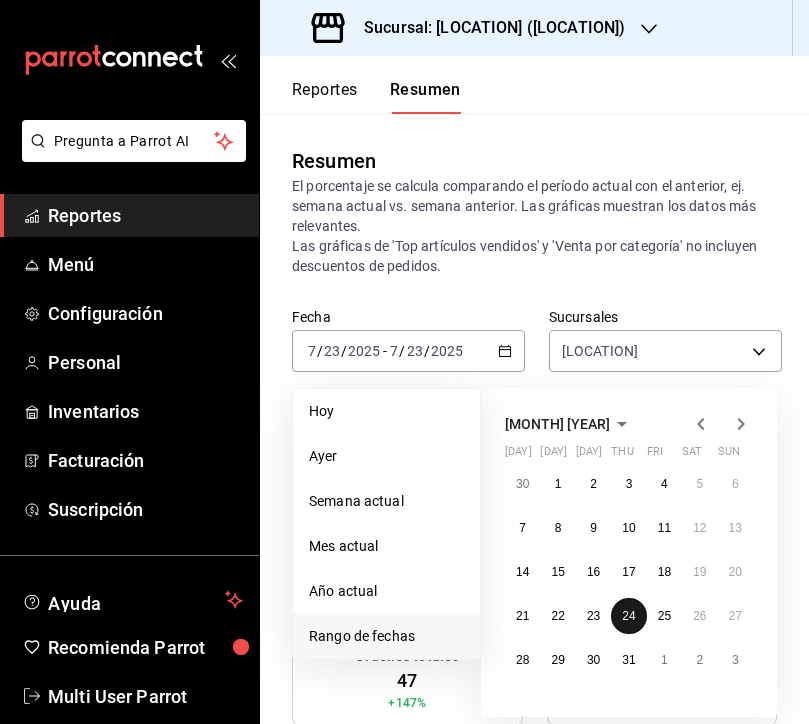 click on "24" at bounding box center [628, 616] 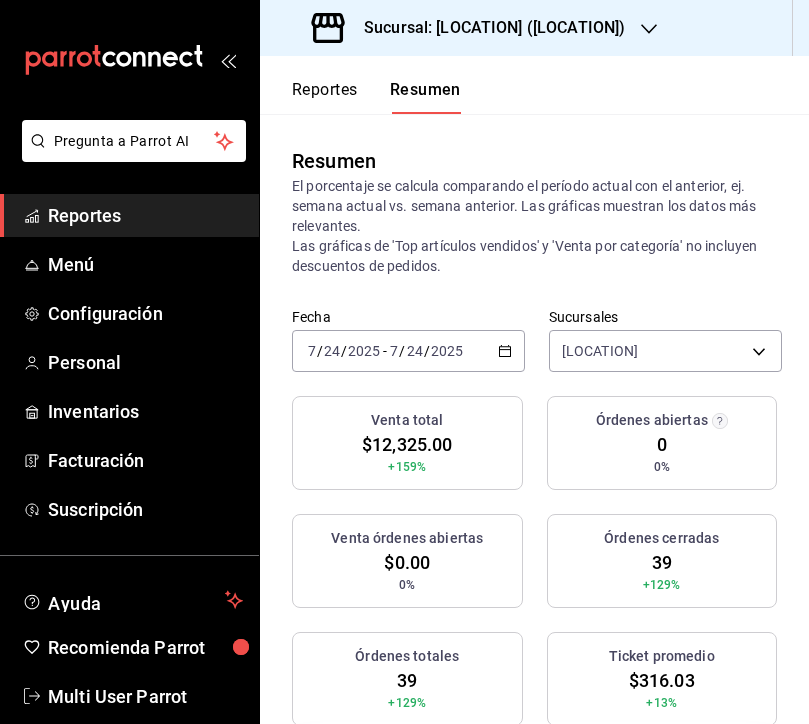 click on "2025" at bounding box center [447, 351] 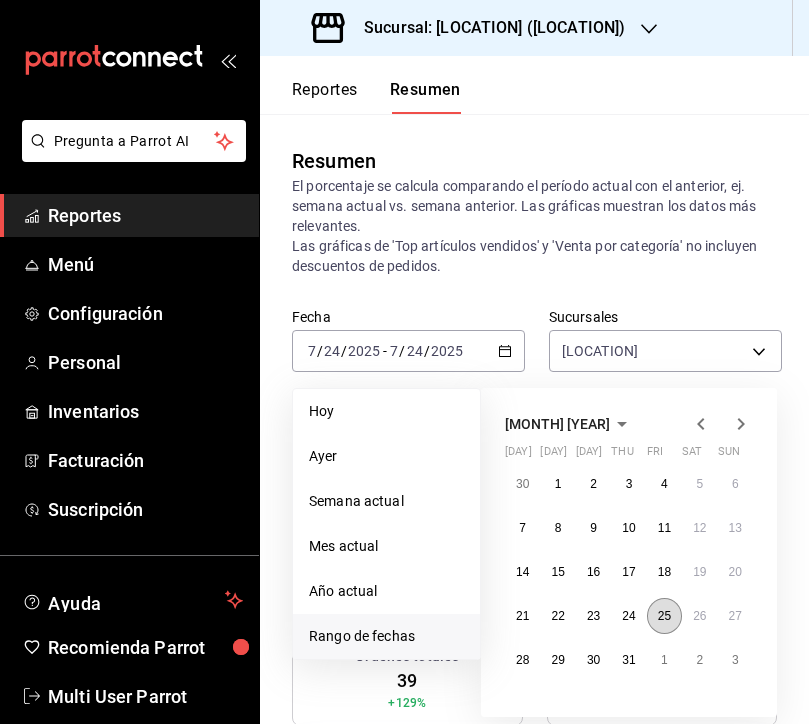 click on "25" at bounding box center [664, 616] 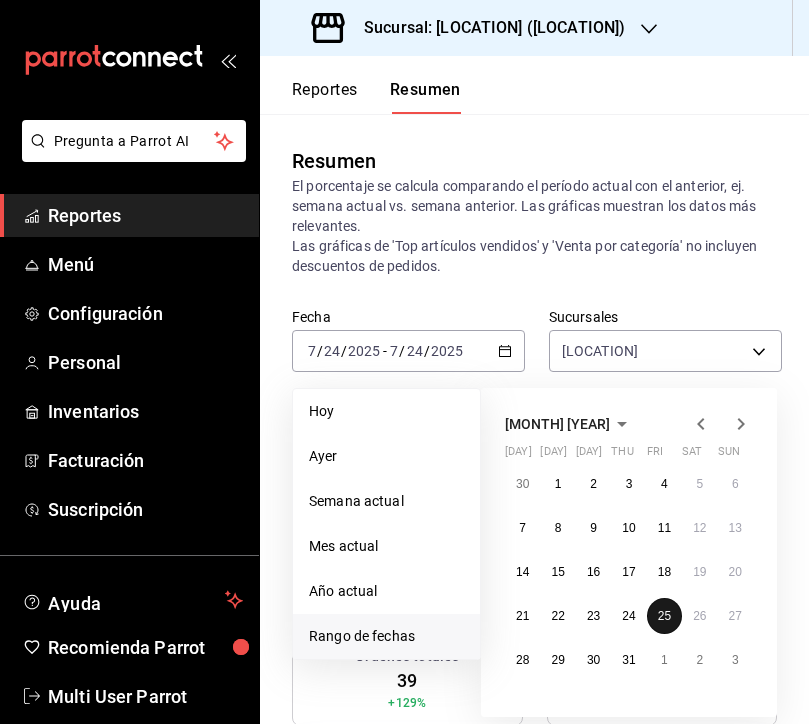 click on "25" at bounding box center [664, 616] 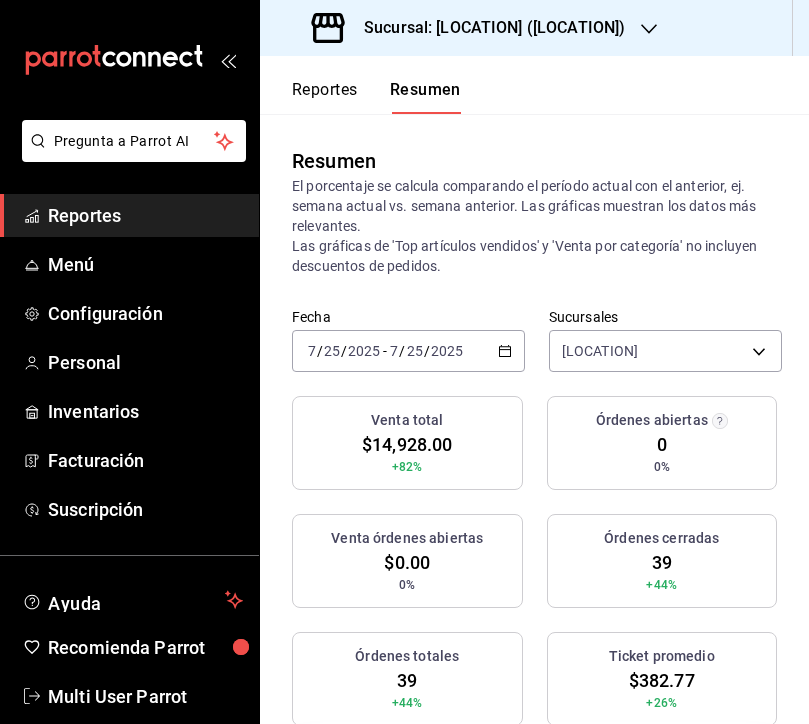 click on "[DATE] [DATE] - [DATE] [DATE]" at bounding box center [408, 351] 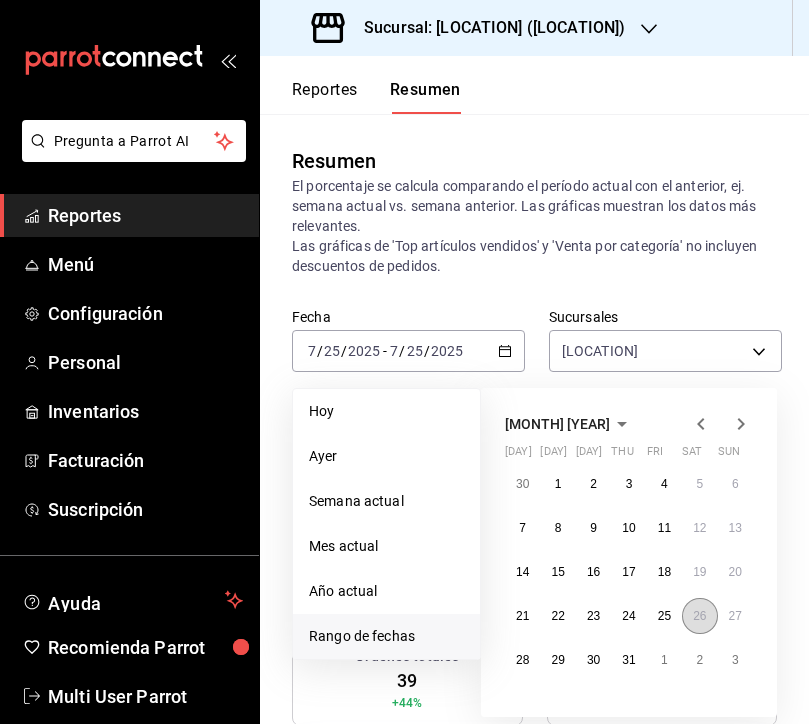 click on "26" at bounding box center (699, 616) 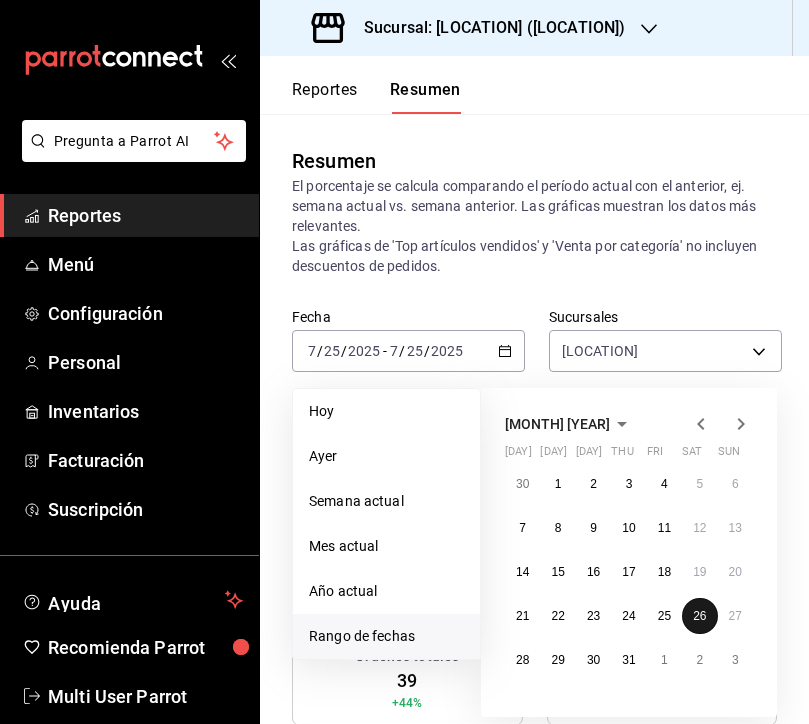 click on "26" at bounding box center (699, 616) 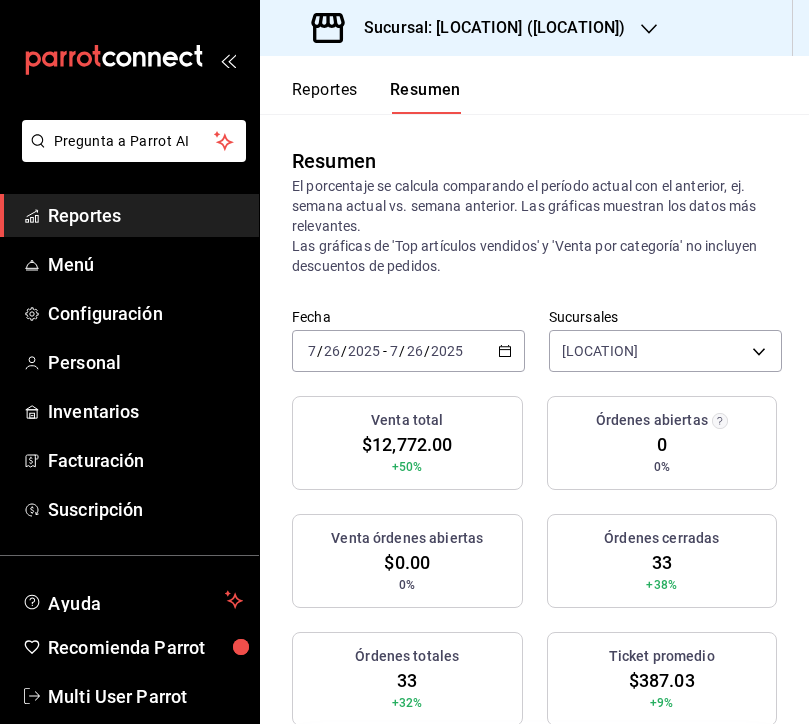 click on "2025" at bounding box center [447, 351] 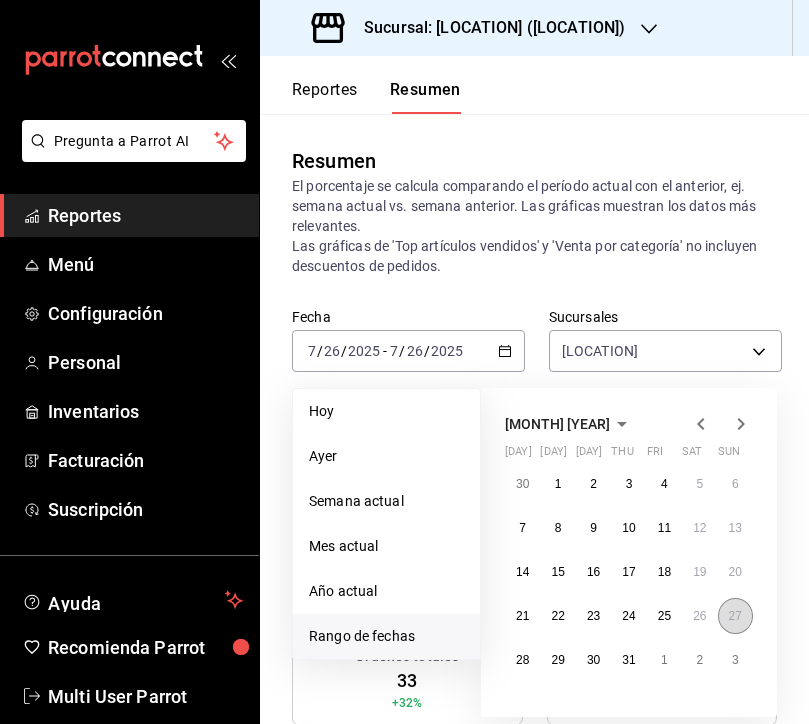 click on "27" at bounding box center (735, 616) 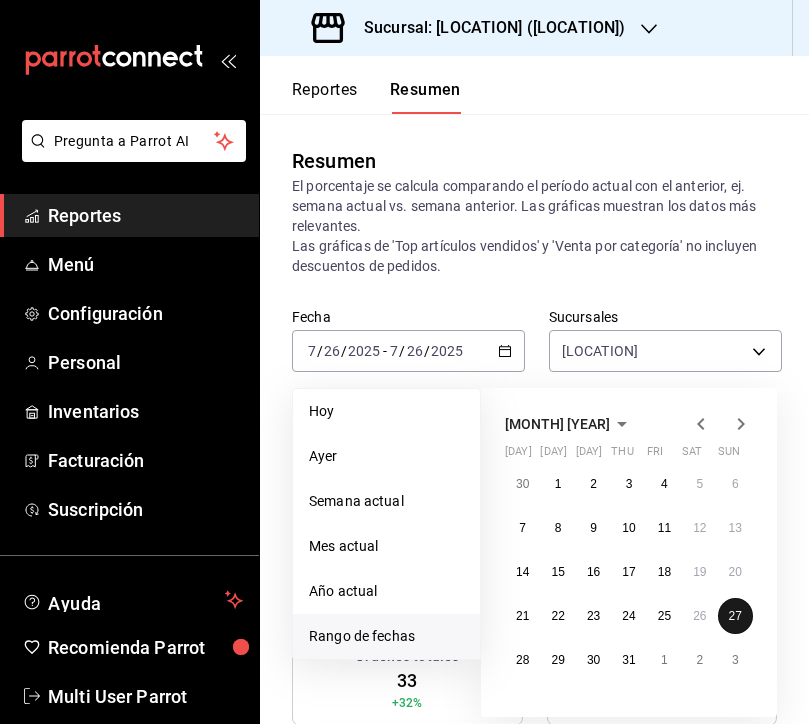 click on "27" at bounding box center [735, 616] 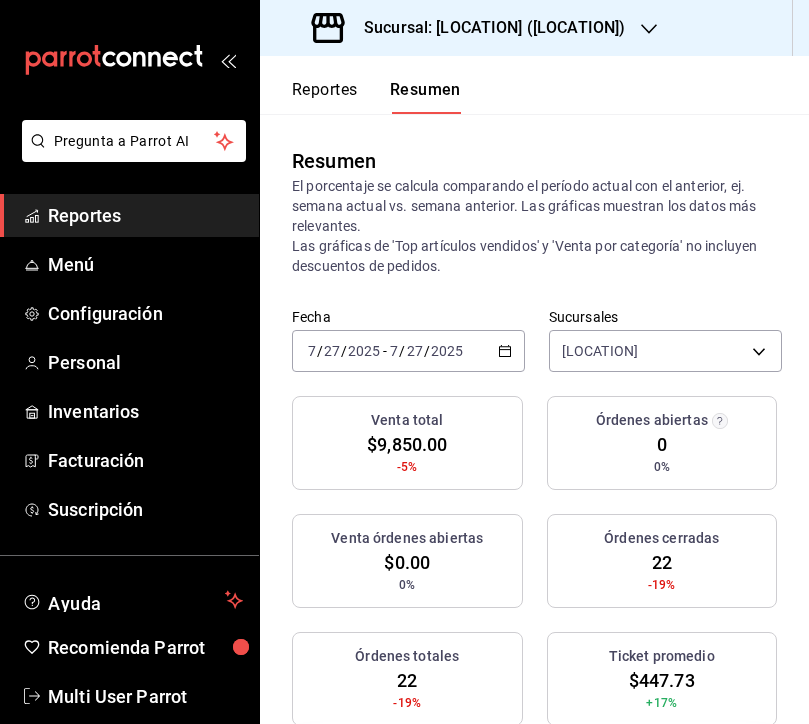 click on "2025" at bounding box center [447, 351] 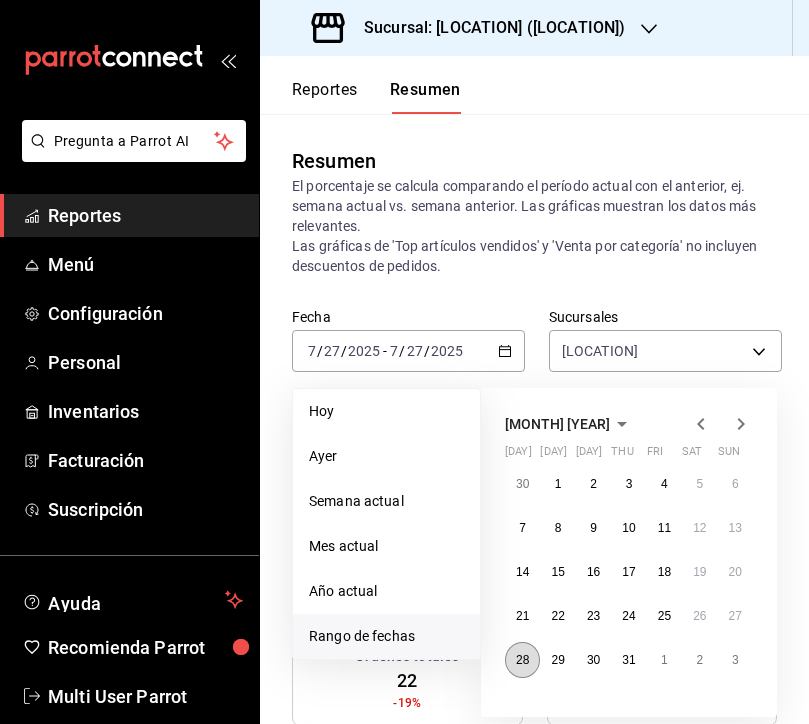 click on "28" at bounding box center (522, 660) 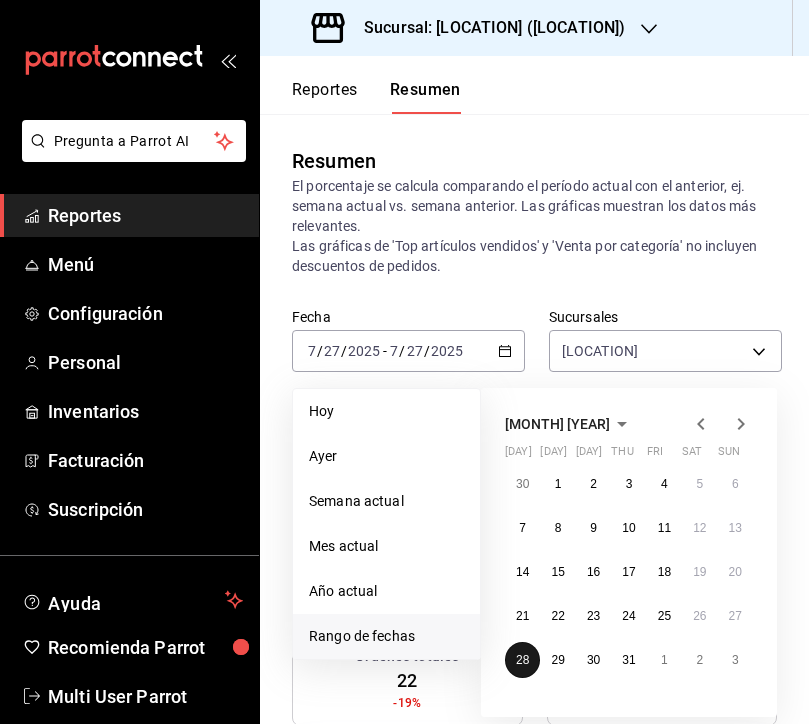 click on "28" at bounding box center (522, 660) 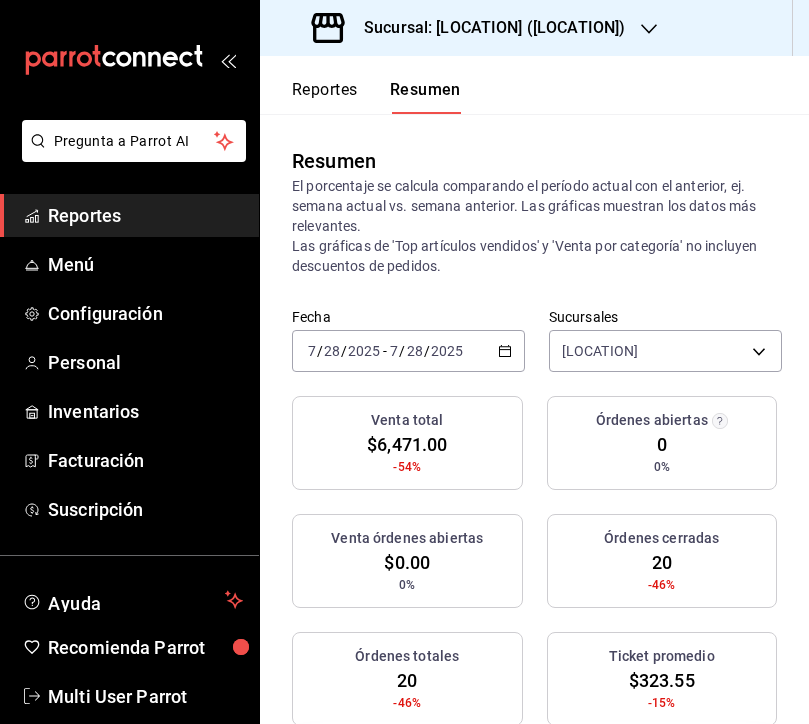 click on "28" at bounding box center [415, 351] 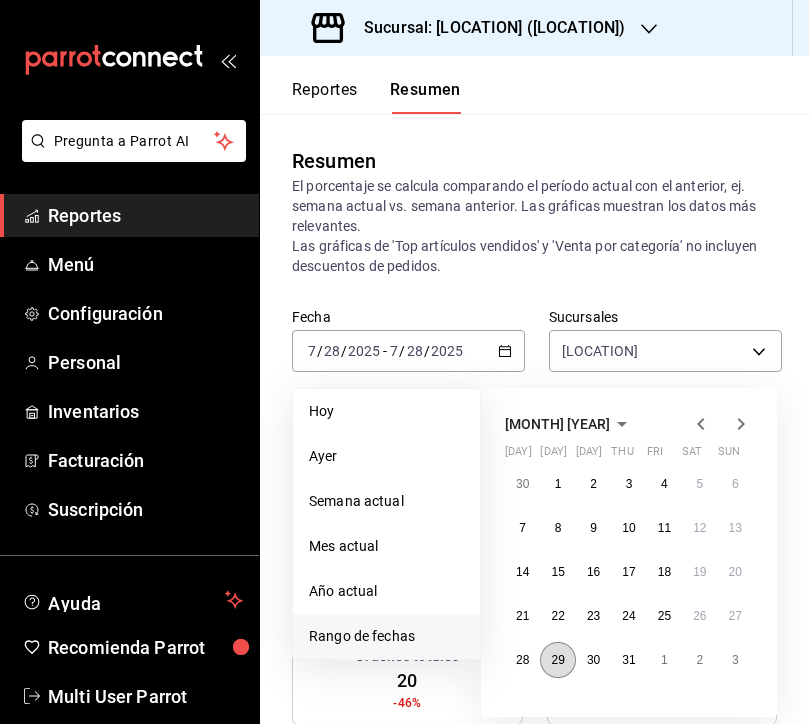 click on "29" at bounding box center (557, 660) 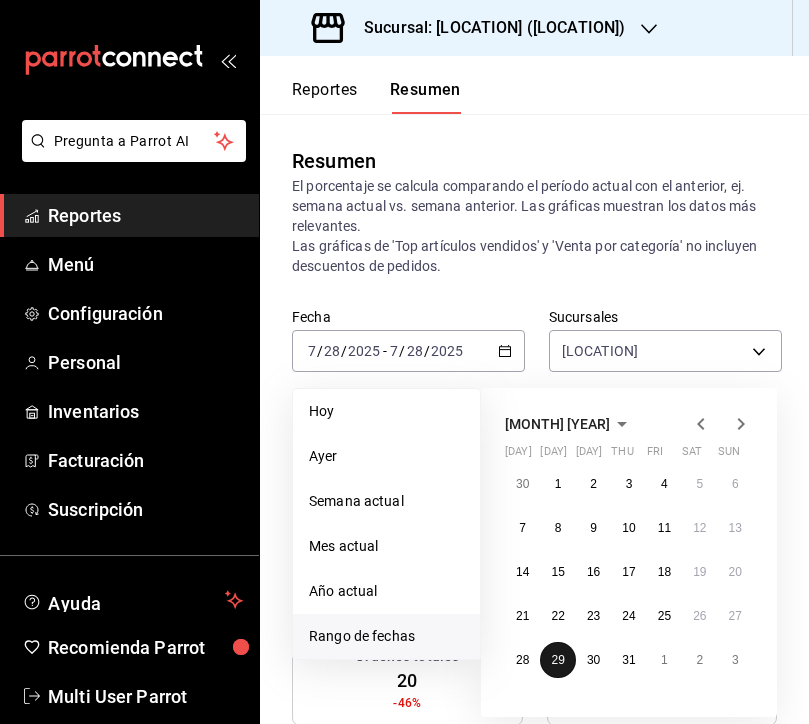 click on "29" at bounding box center [557, 660] 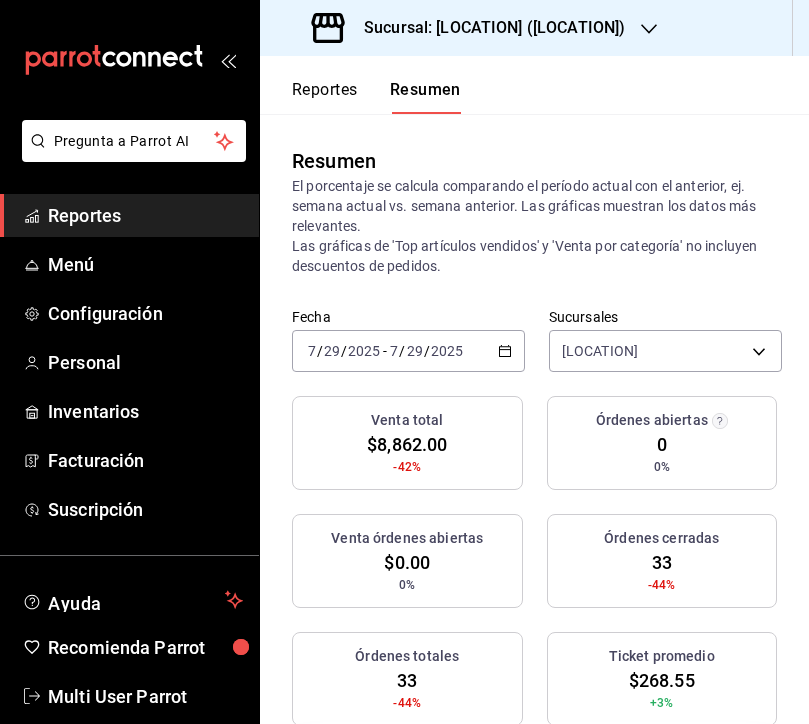 click on "29" at bounding box center (415, 351) 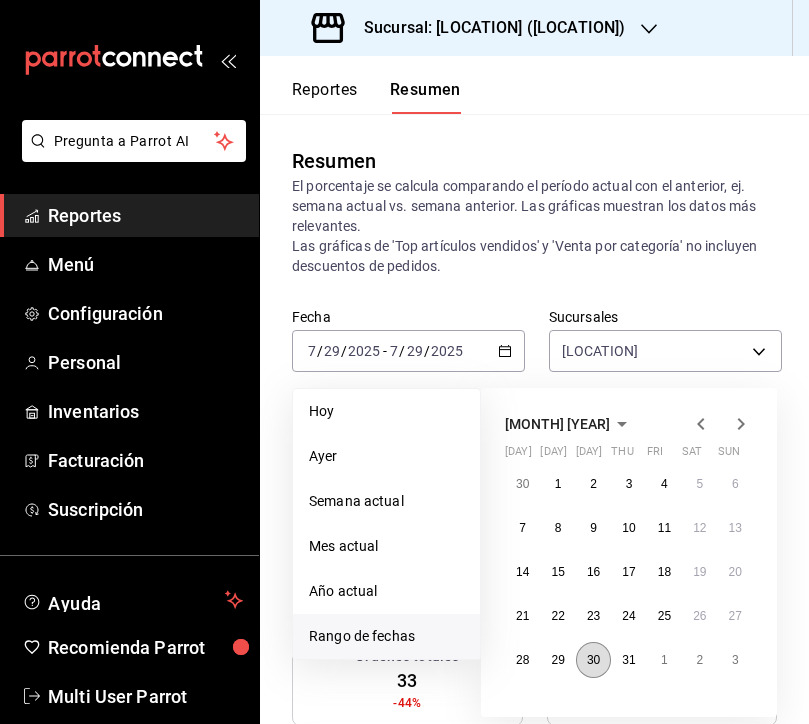 click on "30" at bounding box center (593, 660) 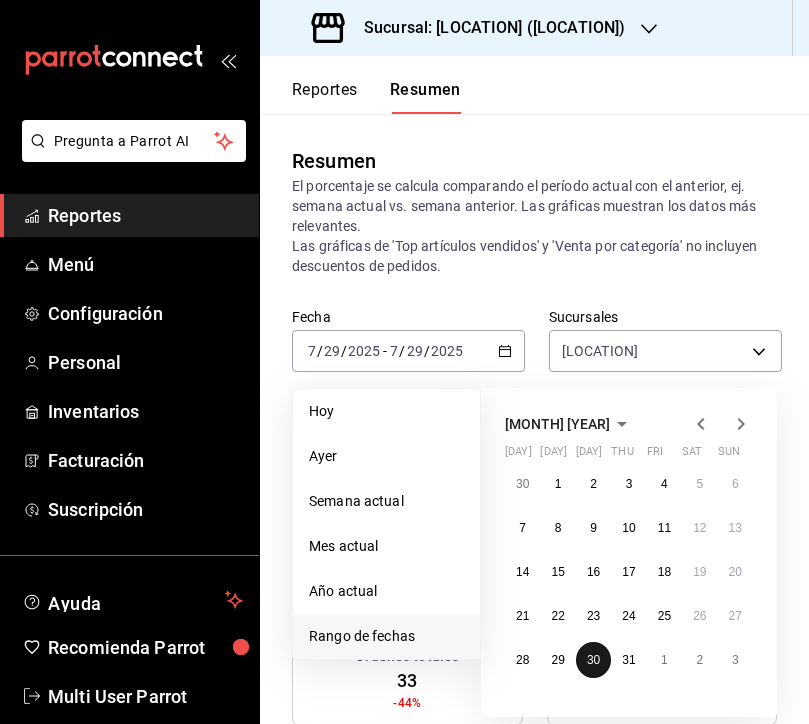 click on "30" at bounding box center [593, 660] 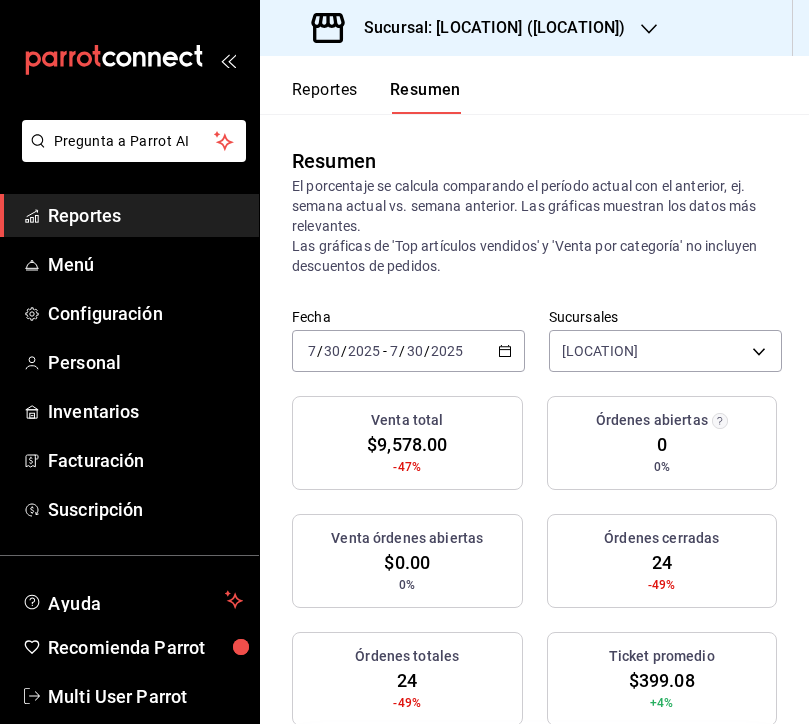 click on "[DATE] [DATE] - [DATE] [DATE]" at bounding box center (408, 351) 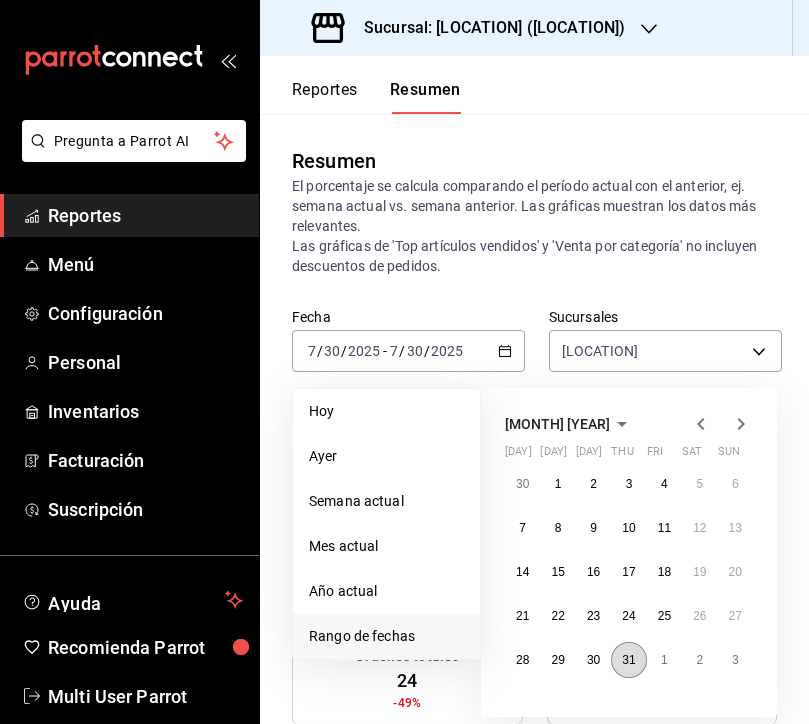 click on "31" at bounding box center (628, 660) 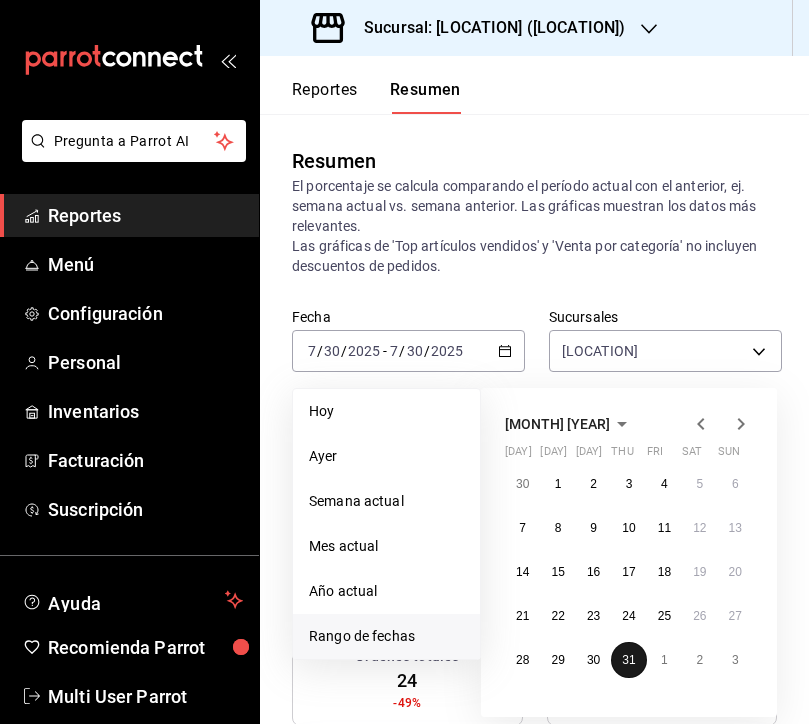 click on "31" at bounding box center [628, 660] 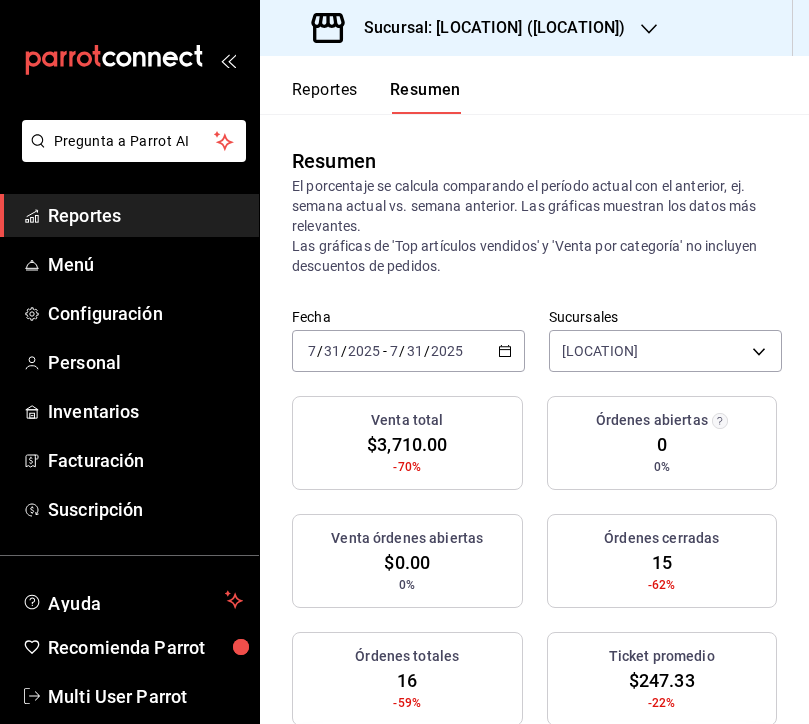 click on "Fecha [DATE] [DATE] - [DATE] [DATE]" at bounding box center (408, 340) 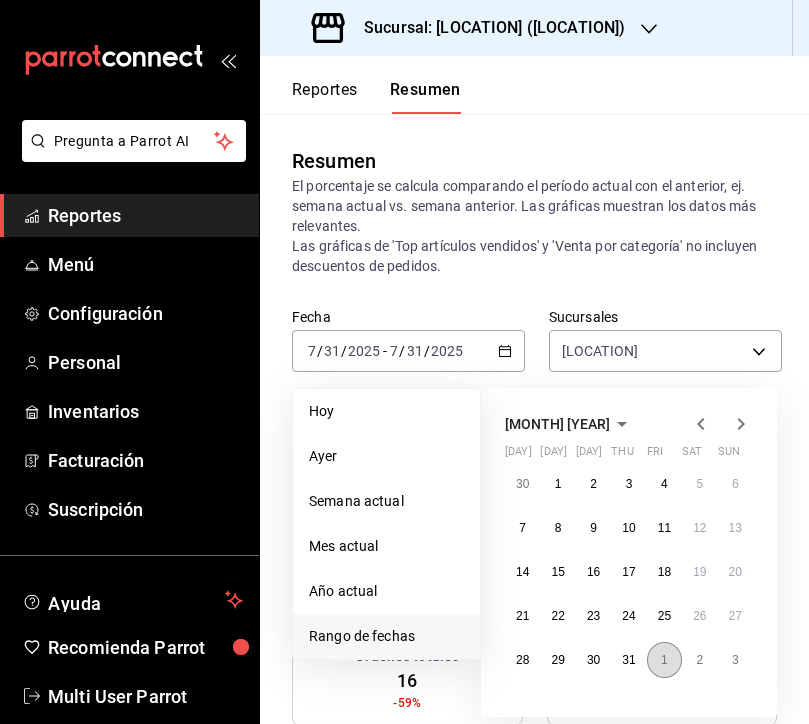 click on "1" at bounding box center (664, 660) 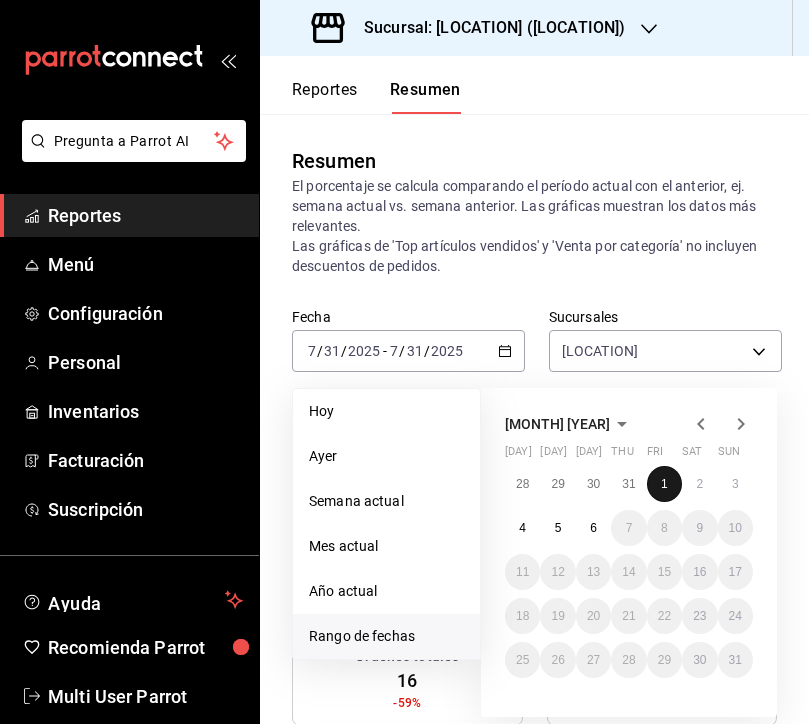 click on "1" at bounding box center [664, 484] 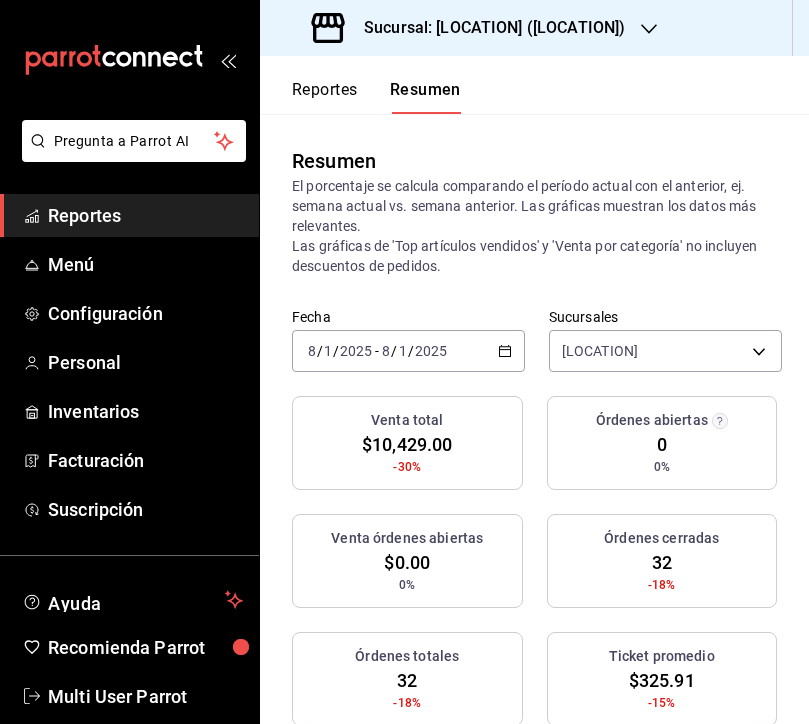 click on "[DATE] [DATE] - [DATE] [DATE]" at bounding box center (408, 351) 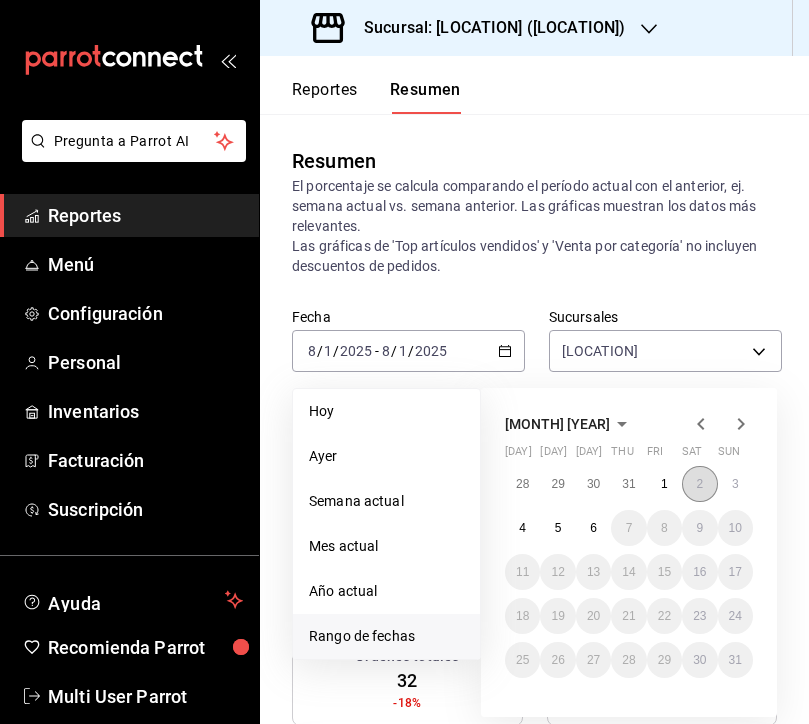 click on "2" at bounding box center (699, 484) 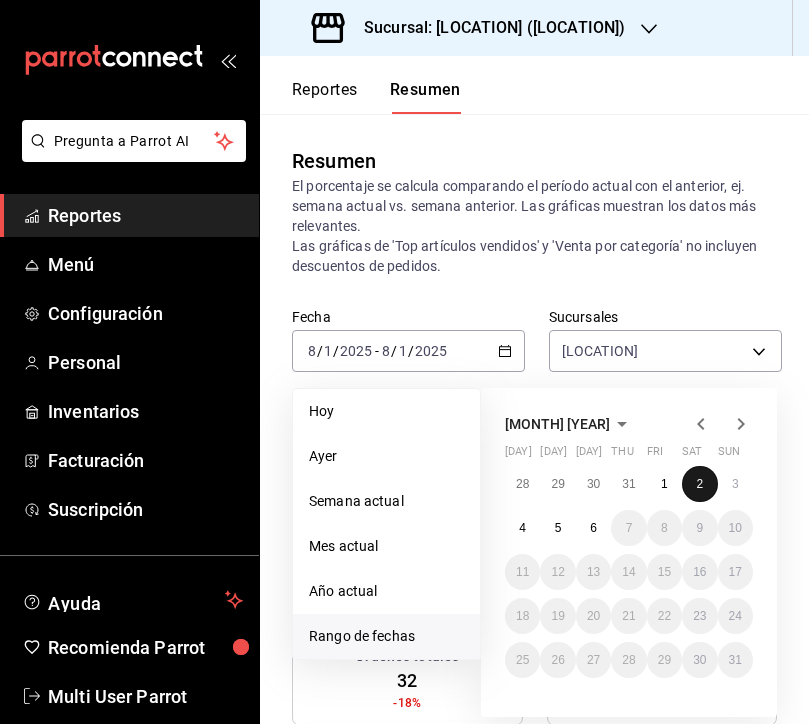 click on "2" at bounding box center (699, 484) 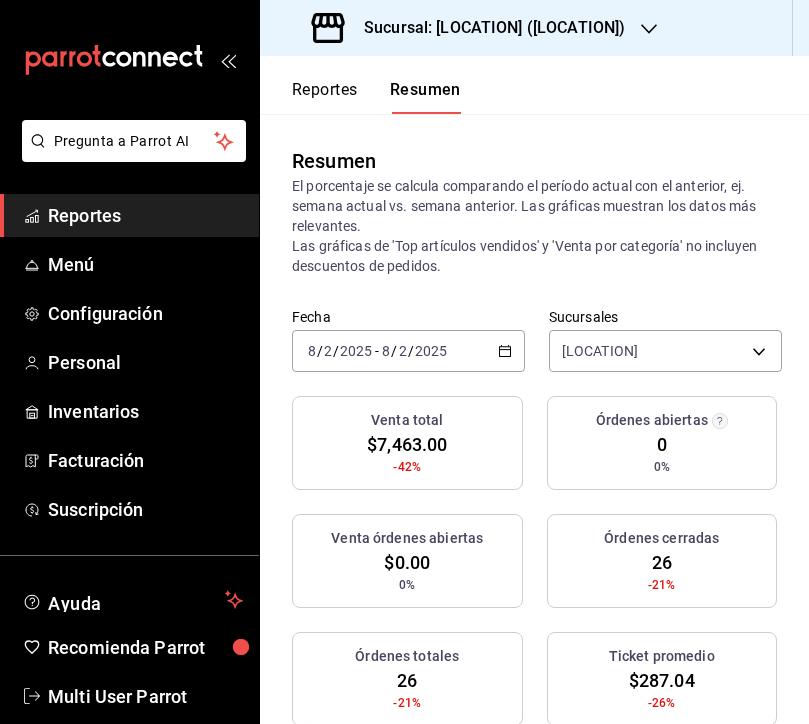 click on "2025" at bounding box center (431, 351) 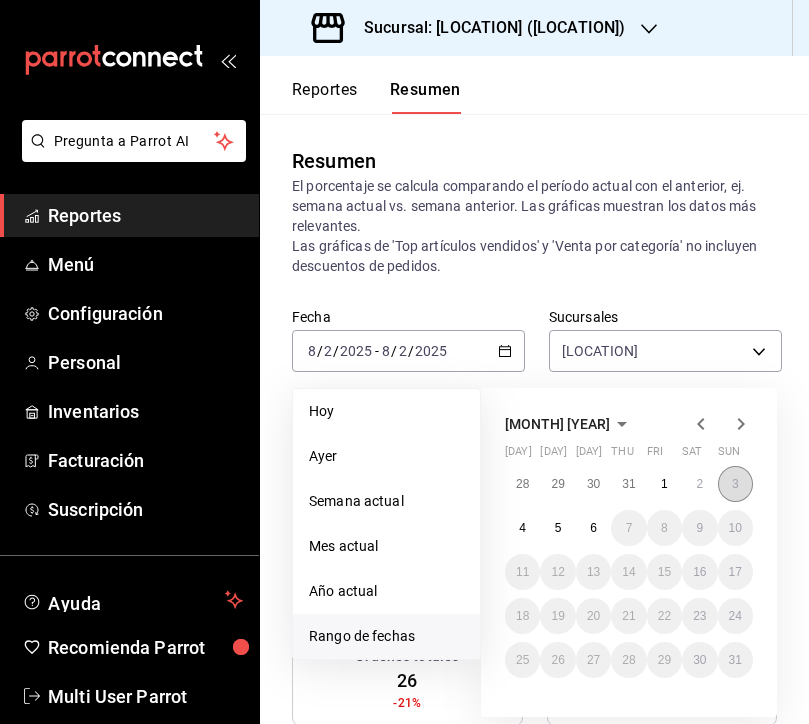 click on "3" at bounding box center [735, 484] 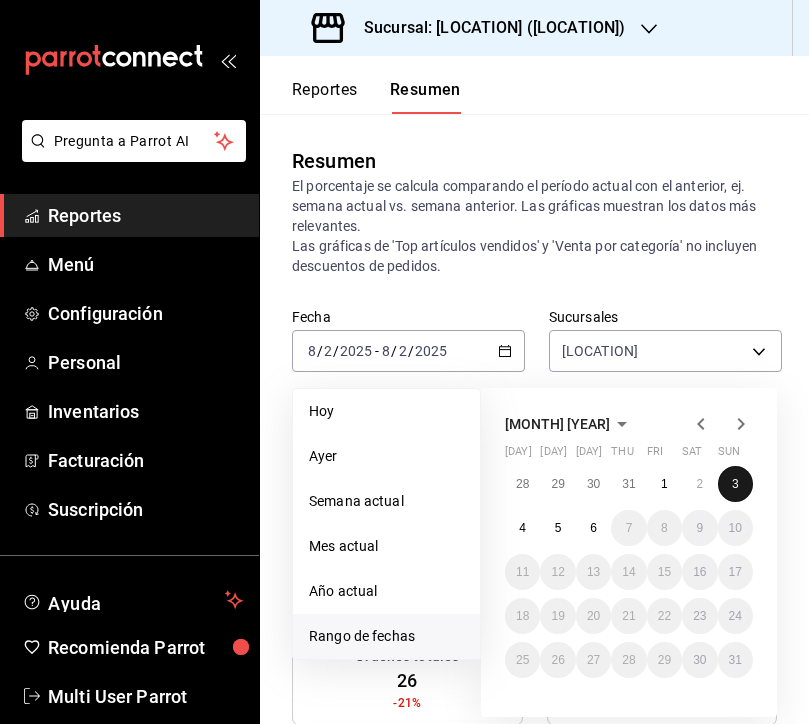 click on "3" at bounding box center (735, 484) 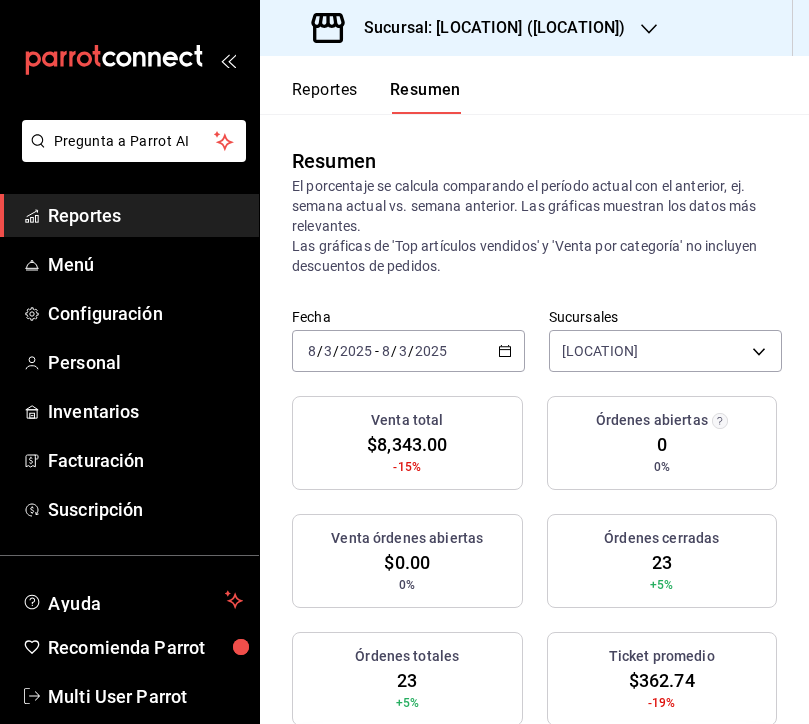 click on "2025" at bounding box center [431, 351] 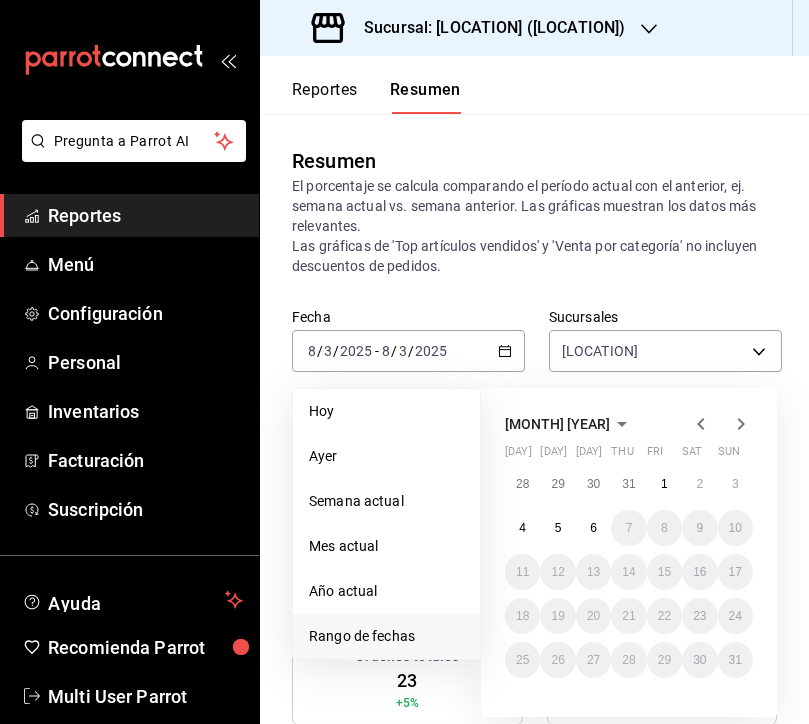 click on "28 29 30 31 1 2 3 4 5 6 7 8 9 10 11 12 13 14 15 16 17 18 19 20 21 22 23 24 25 26 27 28 29 30 31" at bounding box center (629, 572) 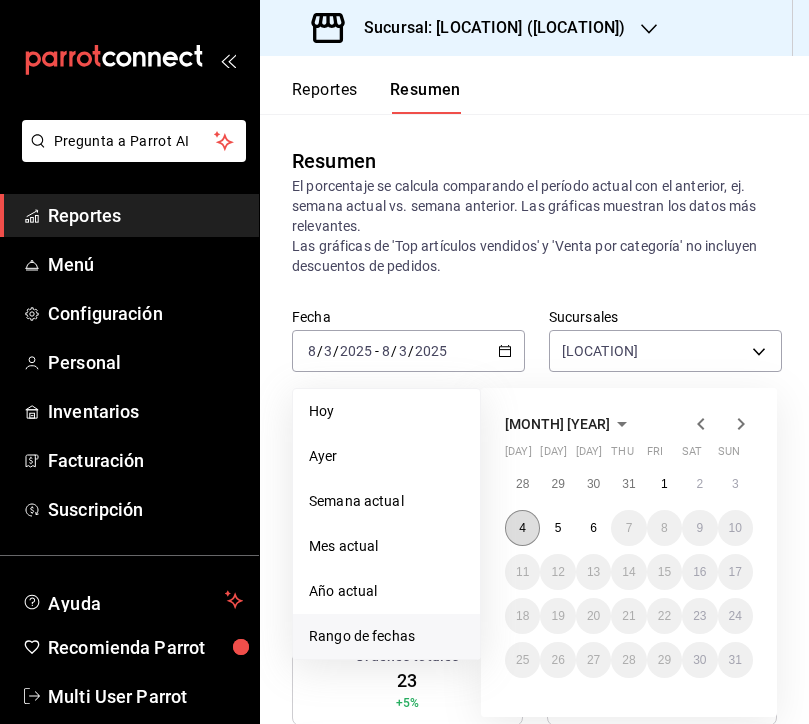click on "4" at bounding box center [522, 528] 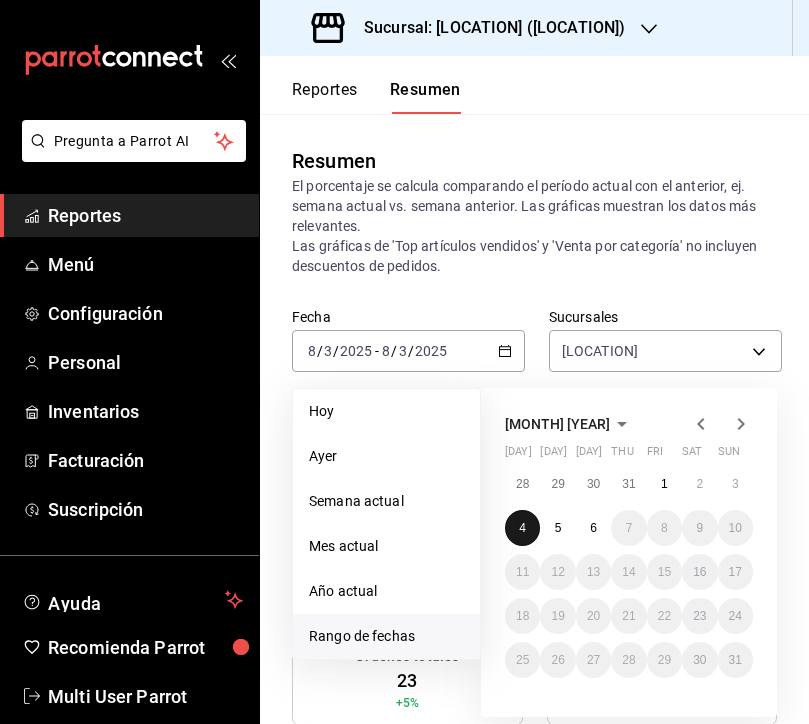 click on "4" at bounding box center [522, 528] 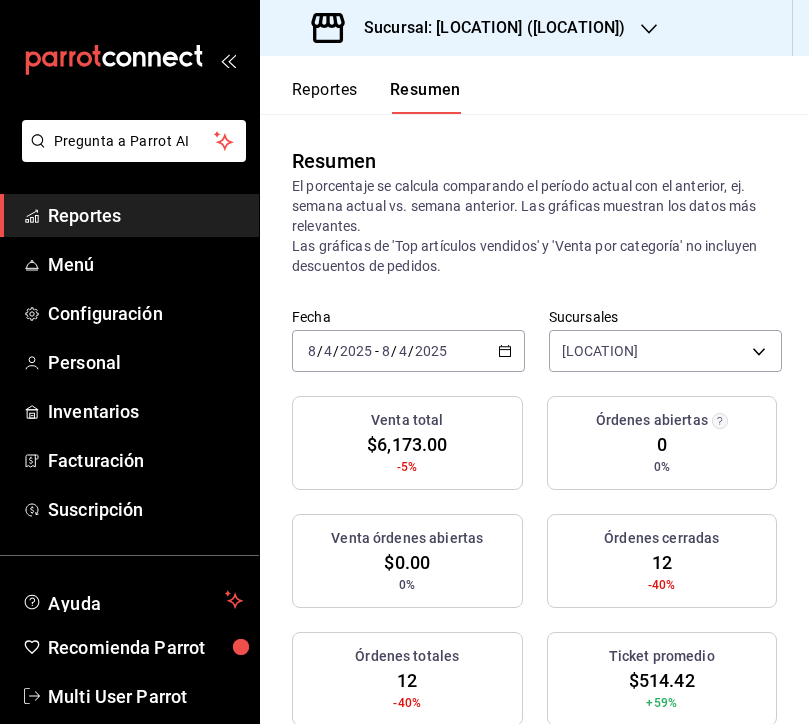 click on "2025" at bounding box center [431, 351] 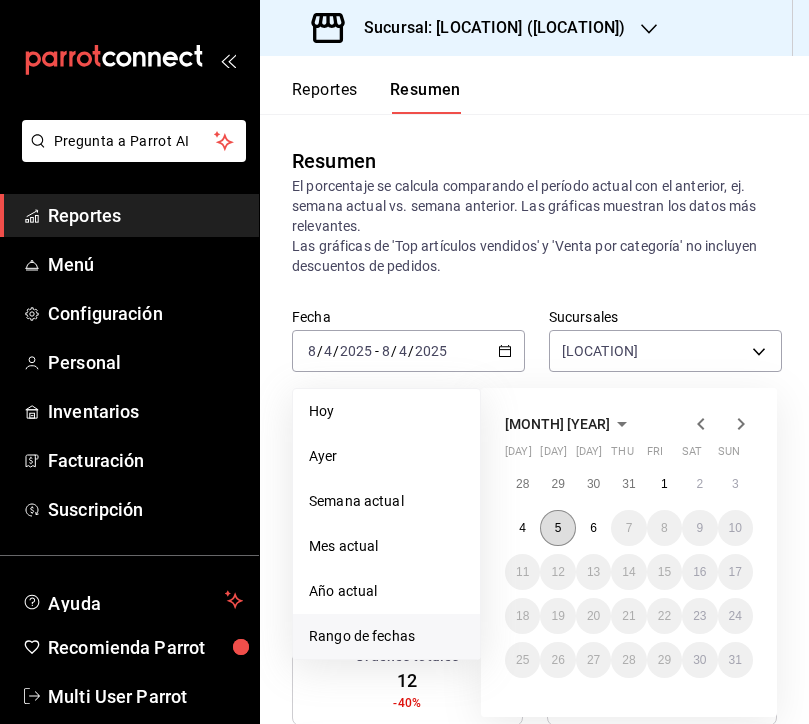 click on "5" at bounding box center (557, 528) 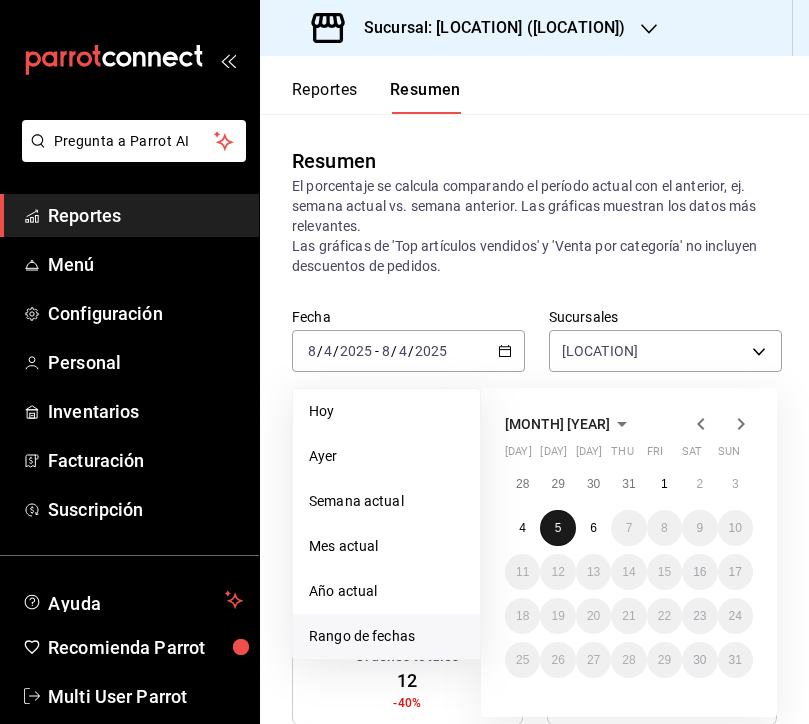 click on "5" at bounding box center [557, 528] 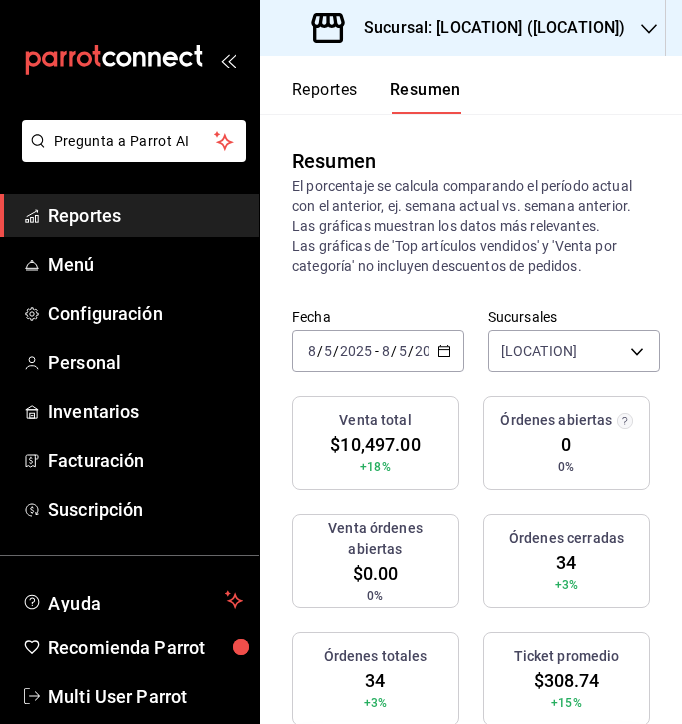 click on "Sucursal: [LOCATION] ([LOCATION])" at bounding box center (470, 28) 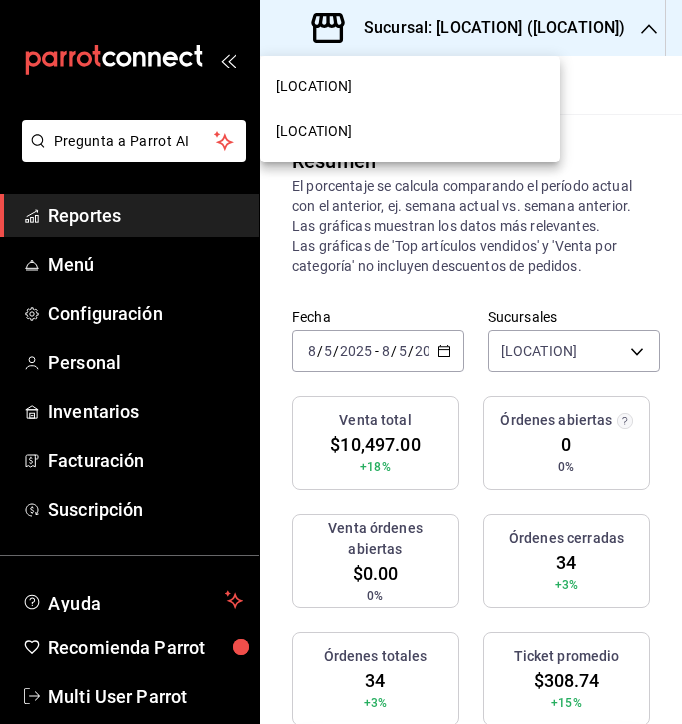 click on "[LOCATION]" at bounding box center [314, 86] 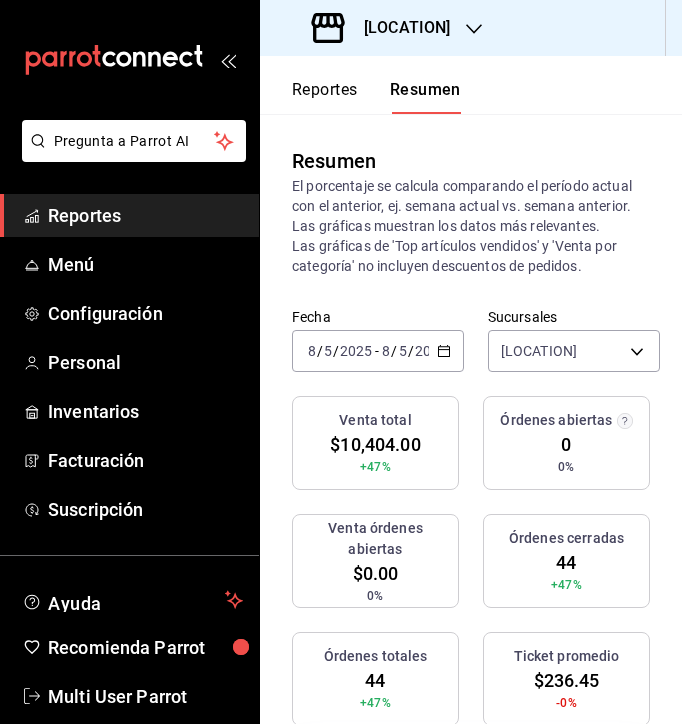 click on "/" at bounding box center (411, 351) 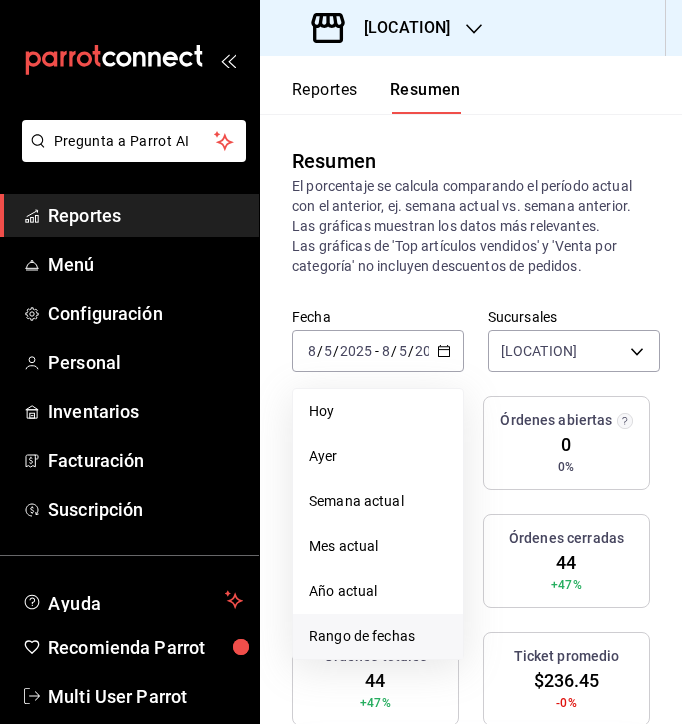 click on "Rango de fechas" at bounding box center [378, 636] 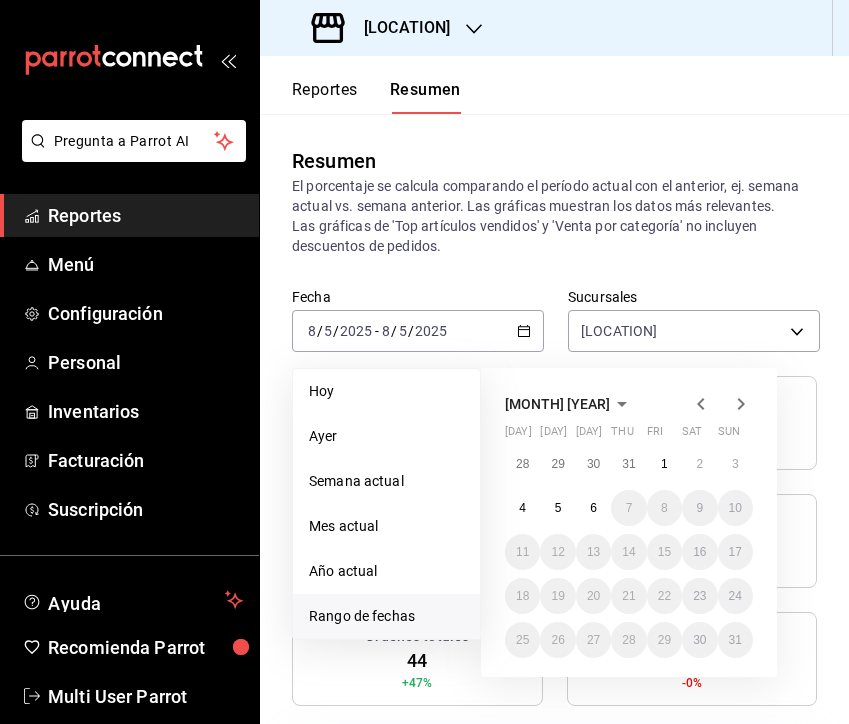 click 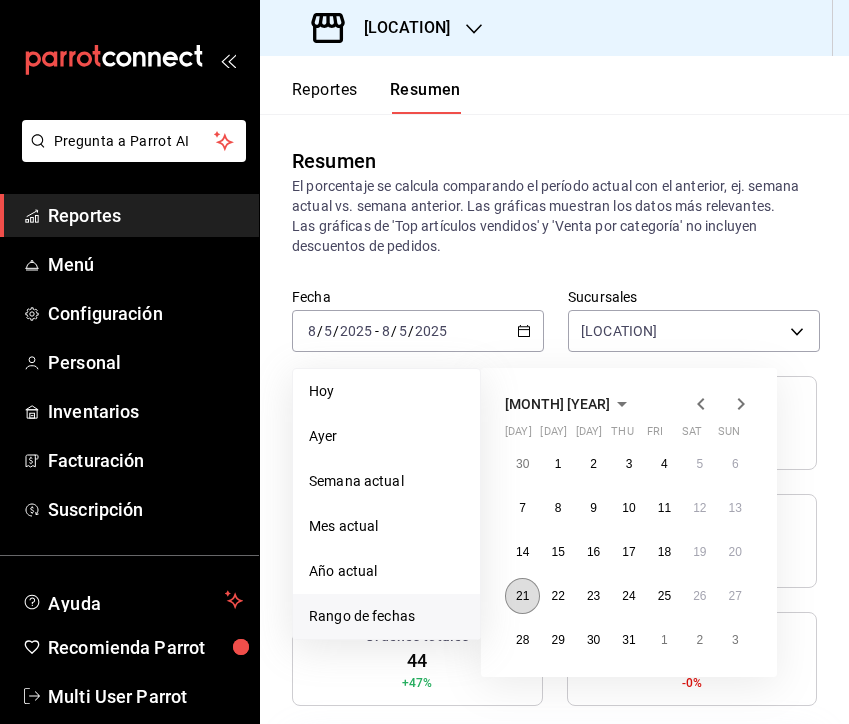 click on "21" at bounding box center (522, 596) 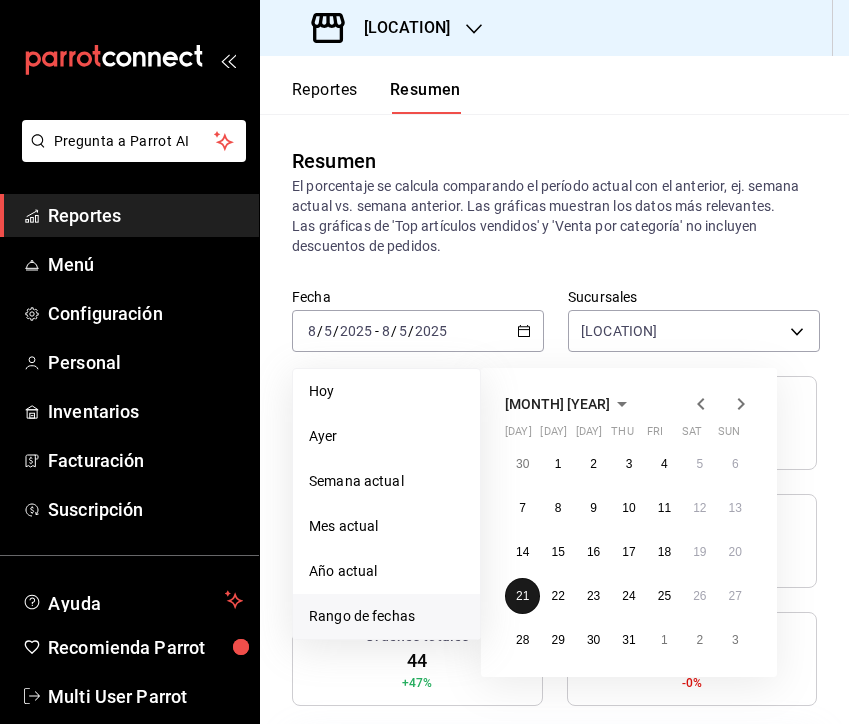 click on "21" at bounding box center (522, 596) 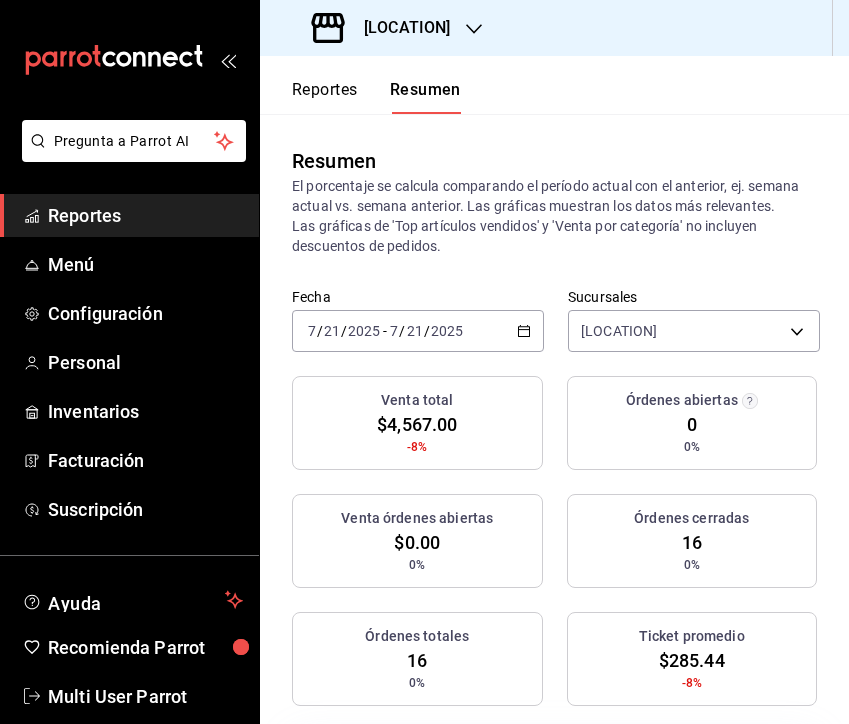 click on "21" at bounding box center (415, 331) 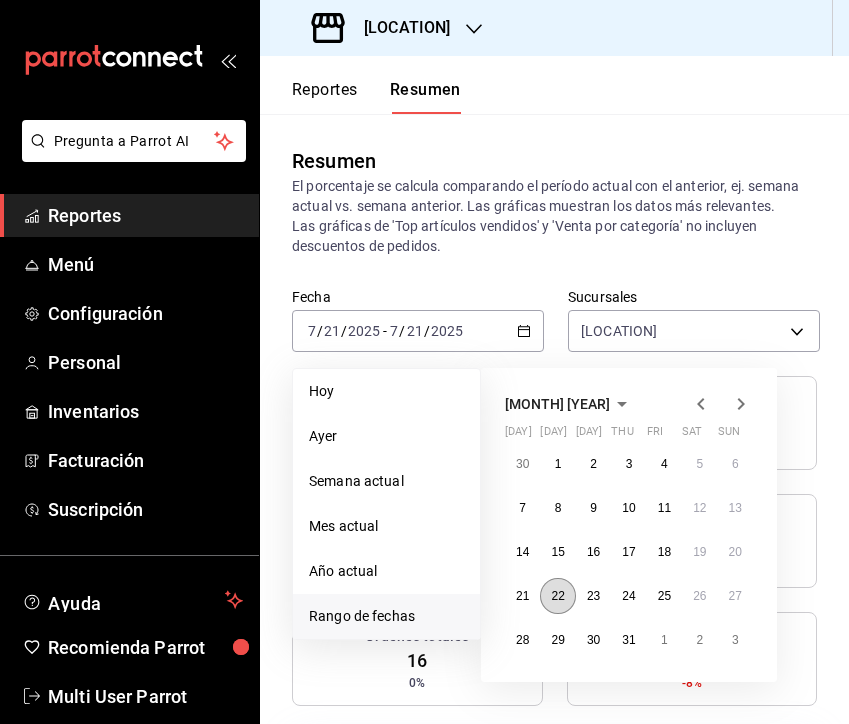 click on "22" at bounding box center [557, 596] 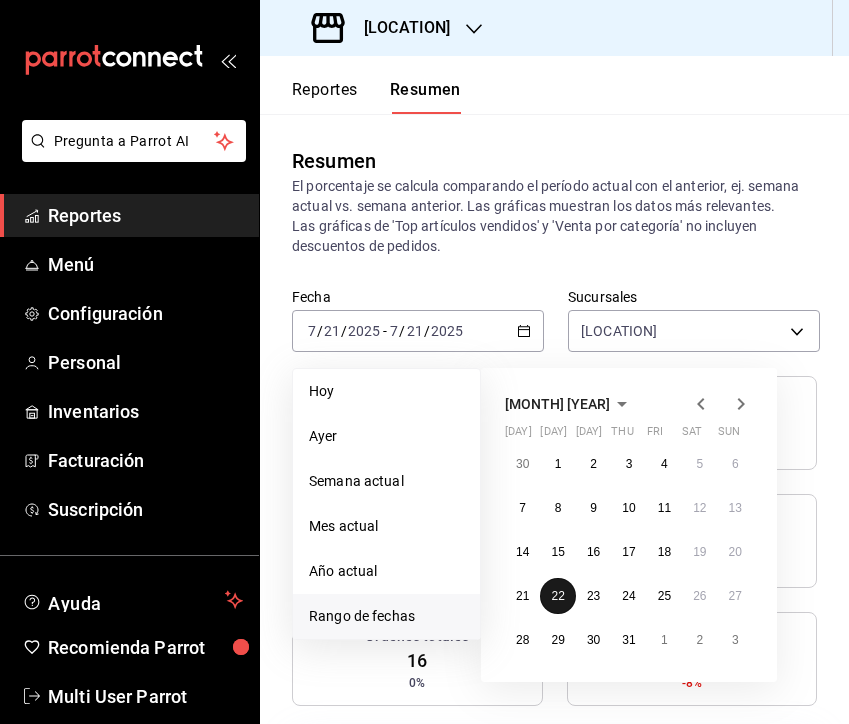 click on "22" at bounding box center [557, 596] 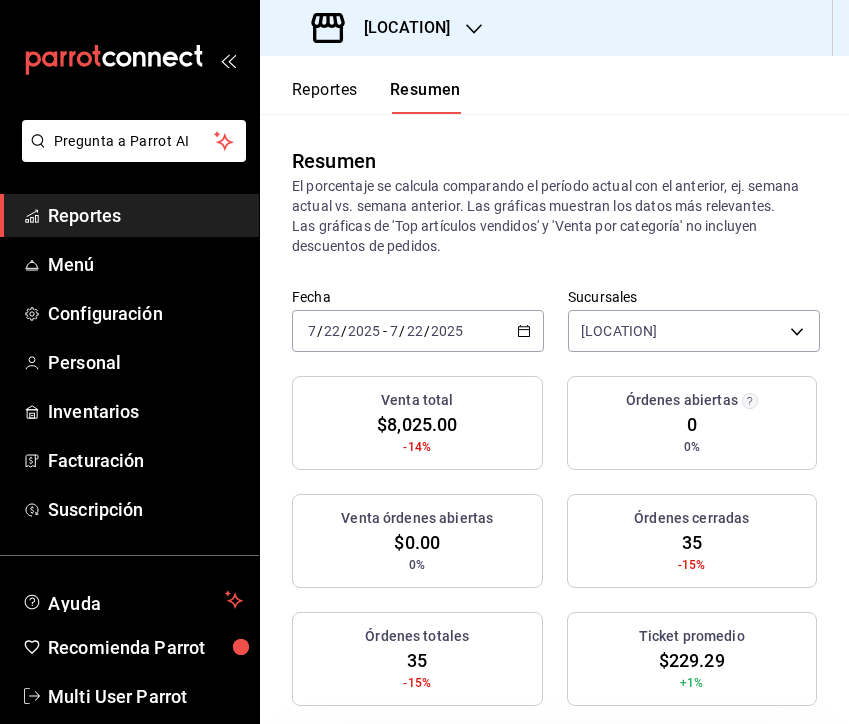 click on "Fecha [DATE] [DATE] - [DATE] [DATE]" at bounding box center (418, 320) 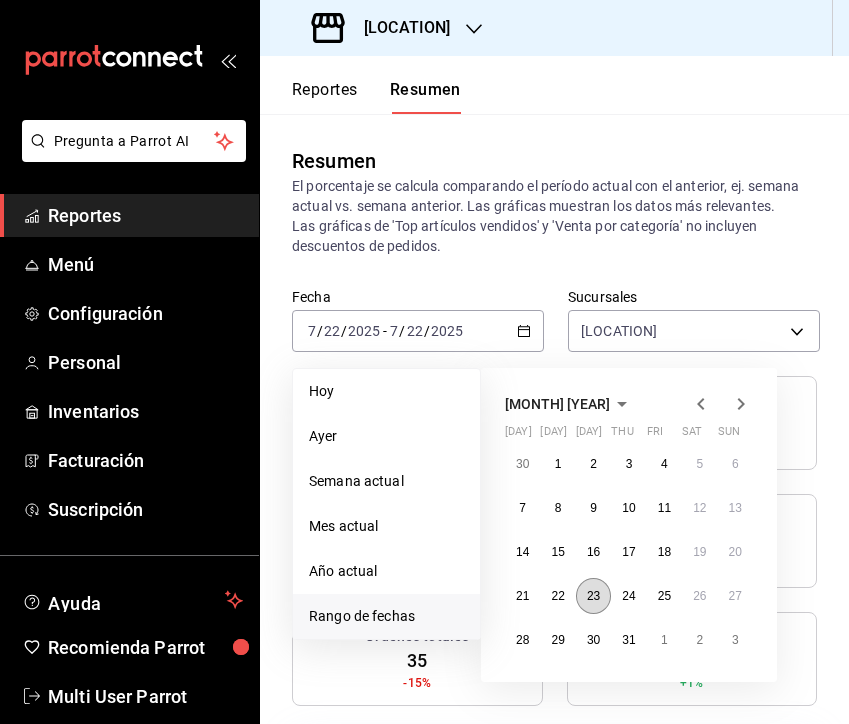 click on "23" at bounding box center (593, 596) 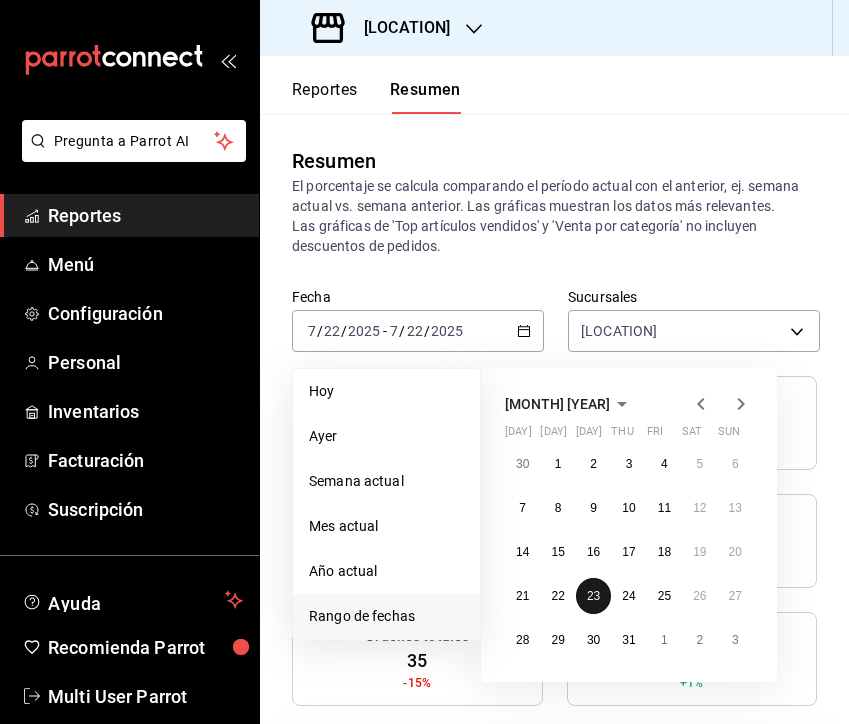 click on "23" at bounding box center [593, 596] 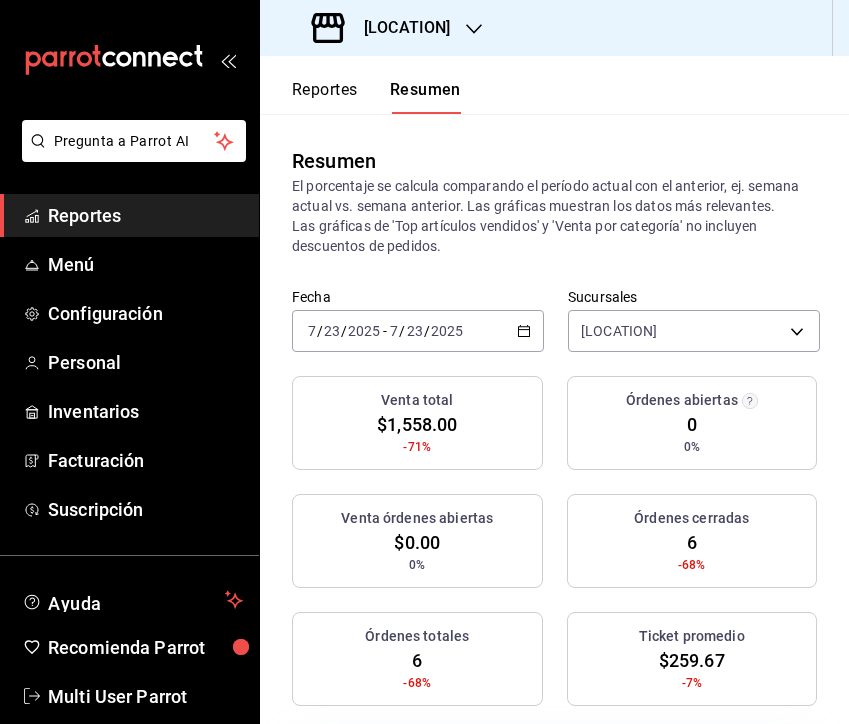 click on "2025" at bounding box center [447, 331] 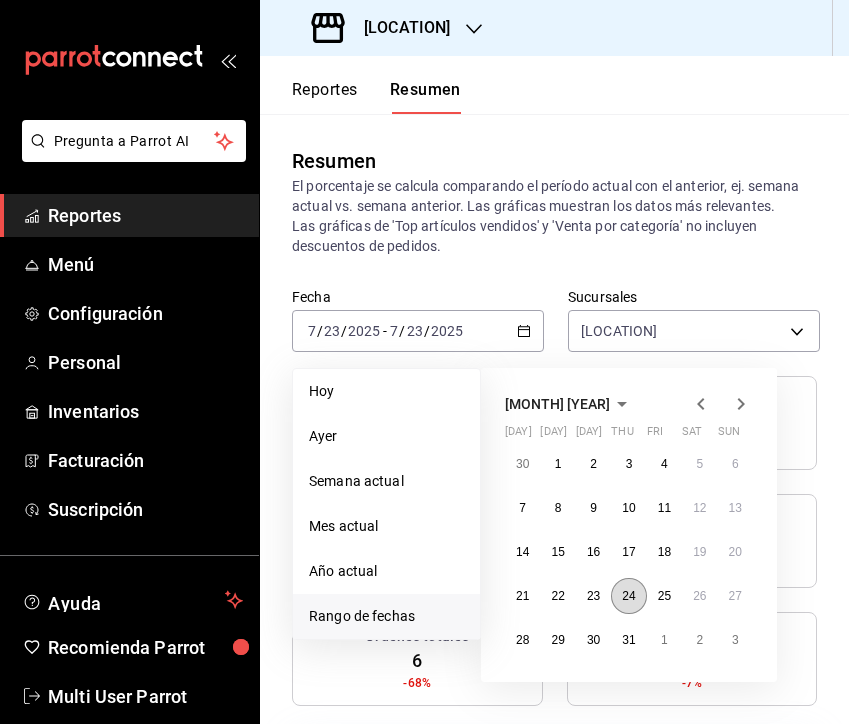 click on "24" at bounding box center [628, 596] 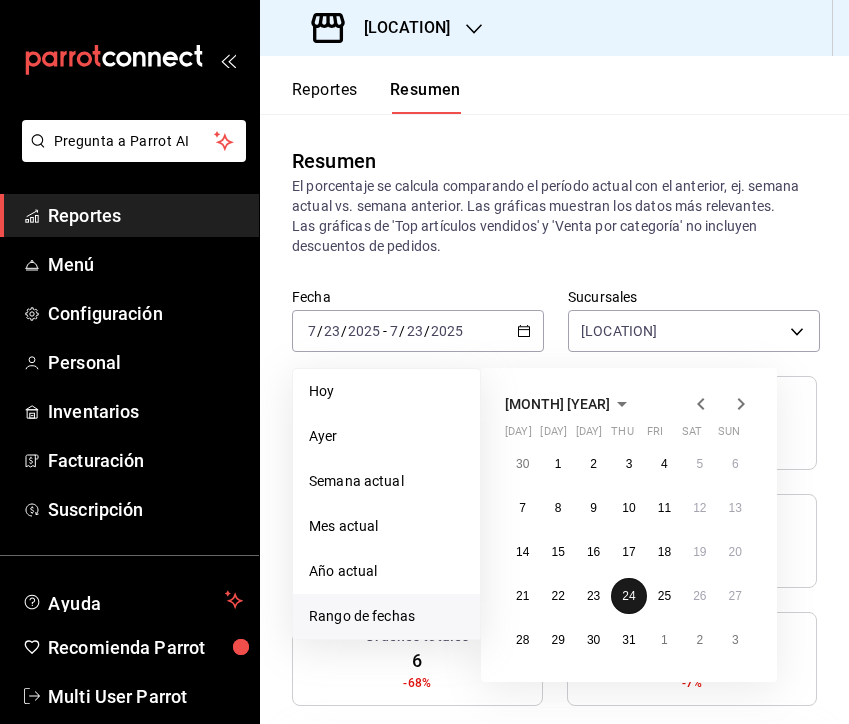 click on "24" at bounding box center [628, 596] 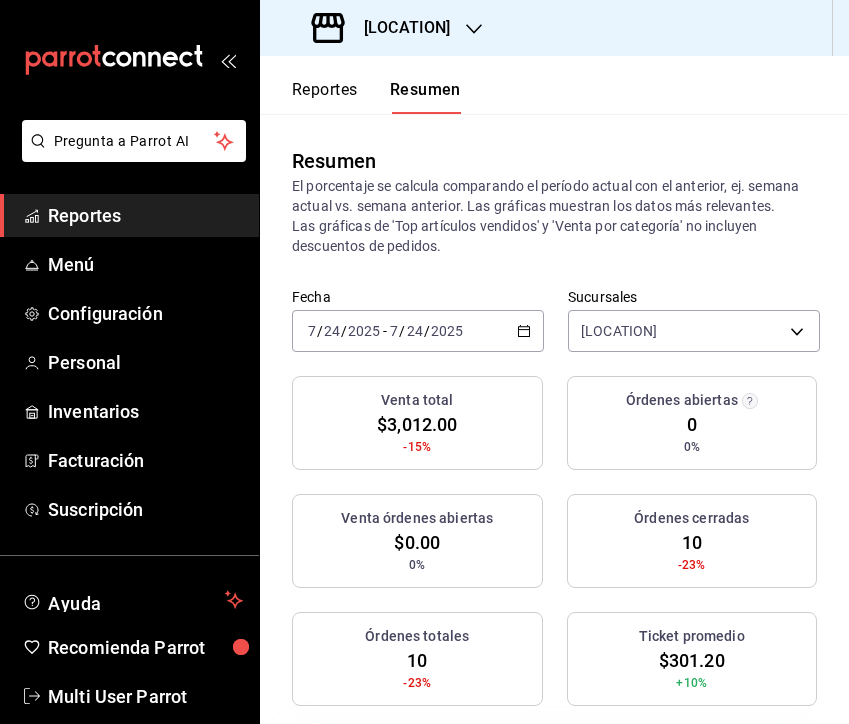click on "[DATE] [DATE] - [DATE] [DATE]" at bounding box center [418, 331] 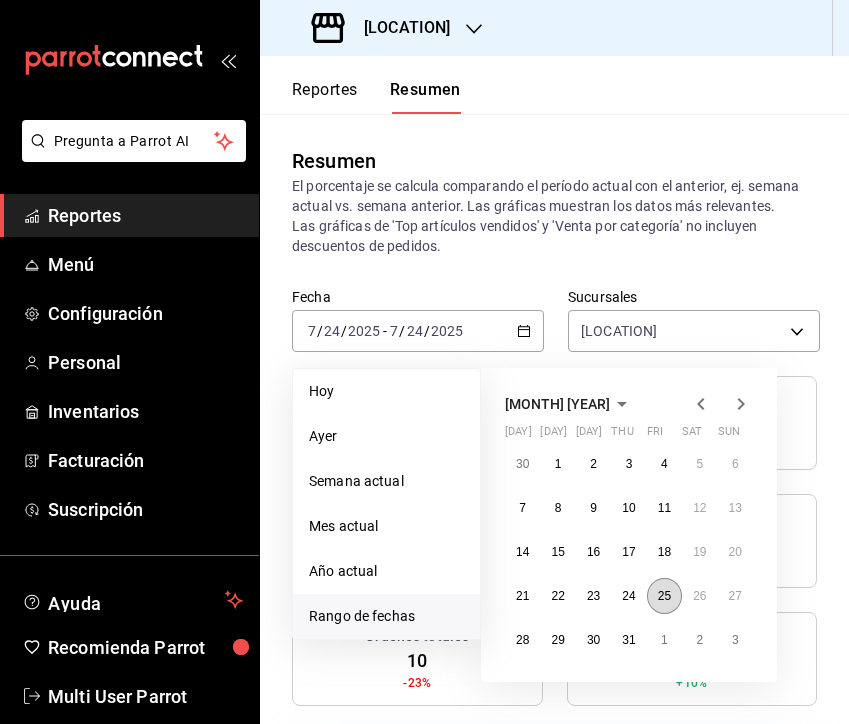click on "25" at bounding box center (664, 596) 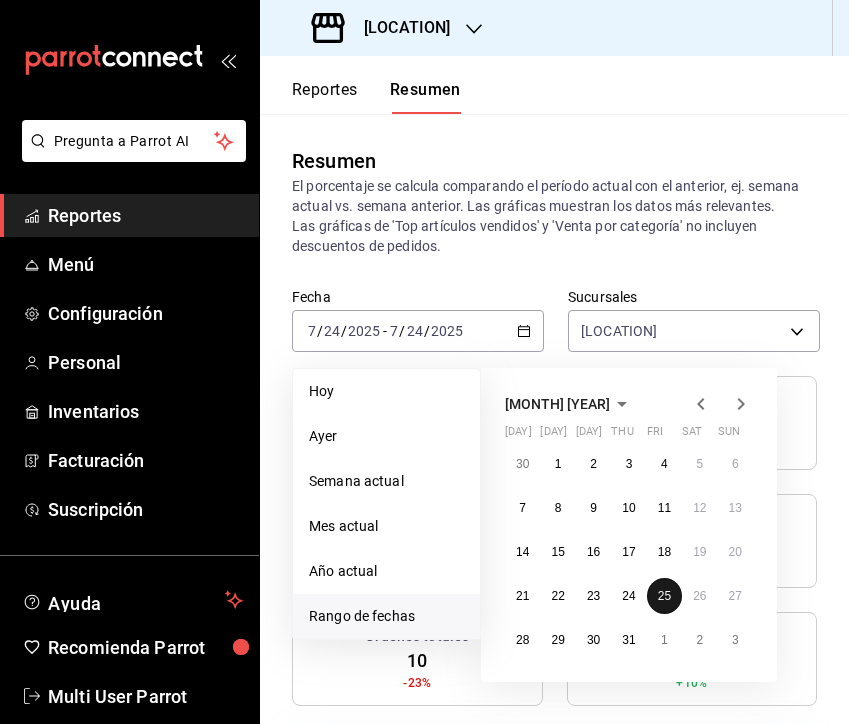 click on "25" at bounding box center (664, 596) 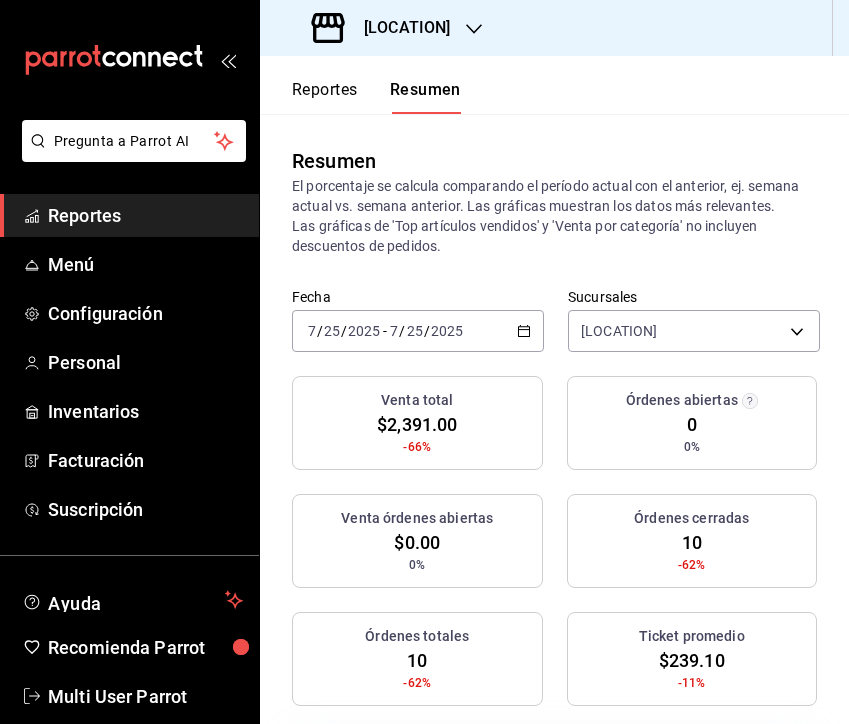 click on "2025" at bounding box center (447, 331) 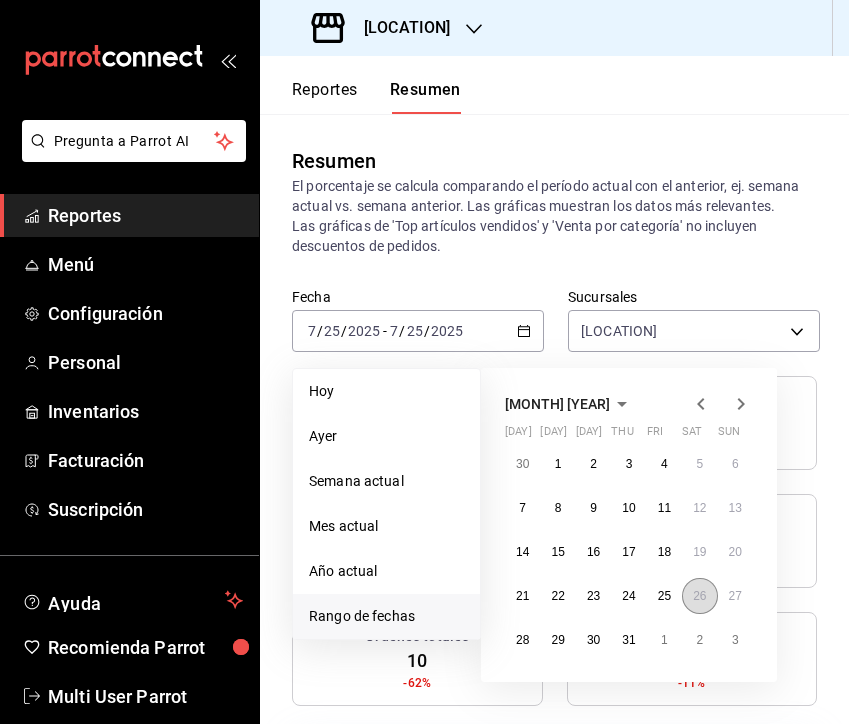 click on "26" at bounding box center [699, 596] 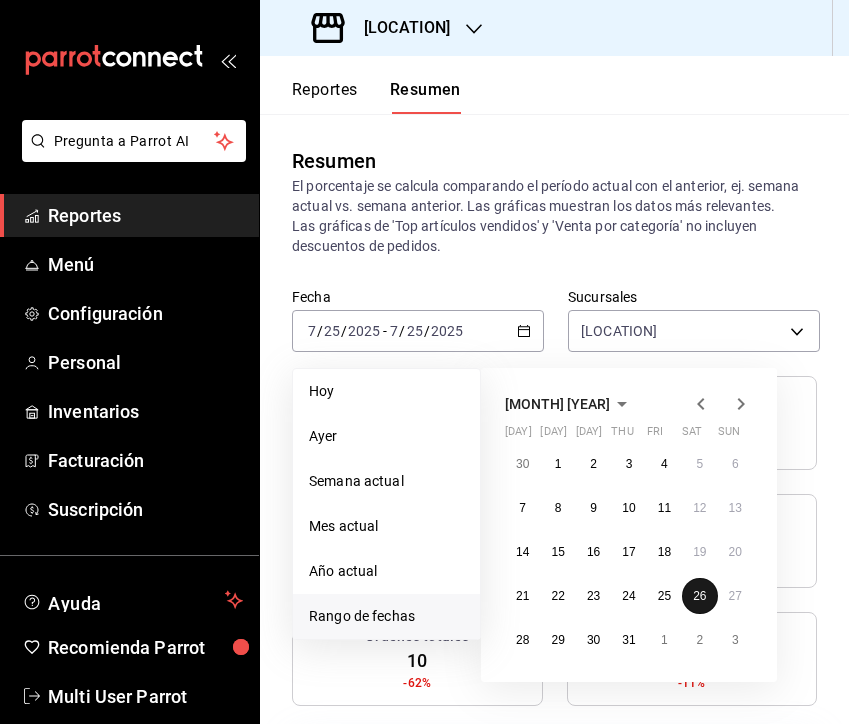 click on "26" at bounding box center (699, 596) 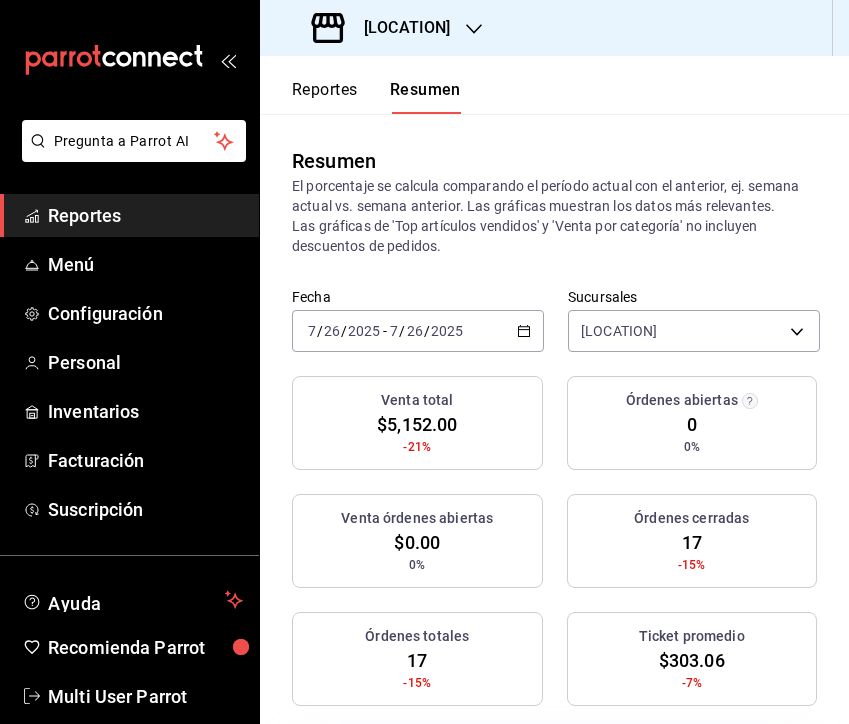 click on "[DATE] [DATE] - [DATE] [DATE]" at bounding box center [418, 331] 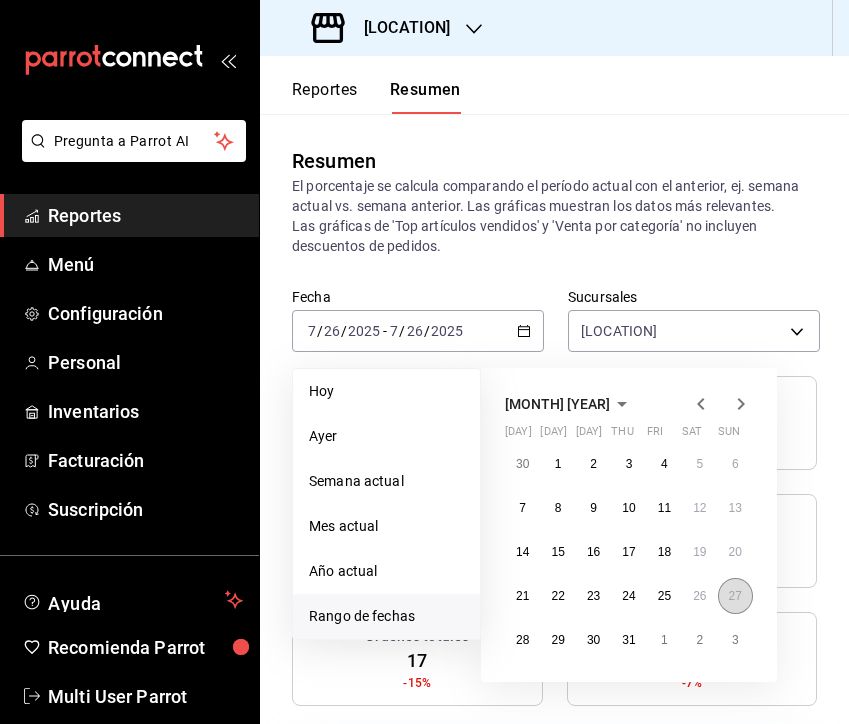 click on "27" at bounding box center [735, 596] 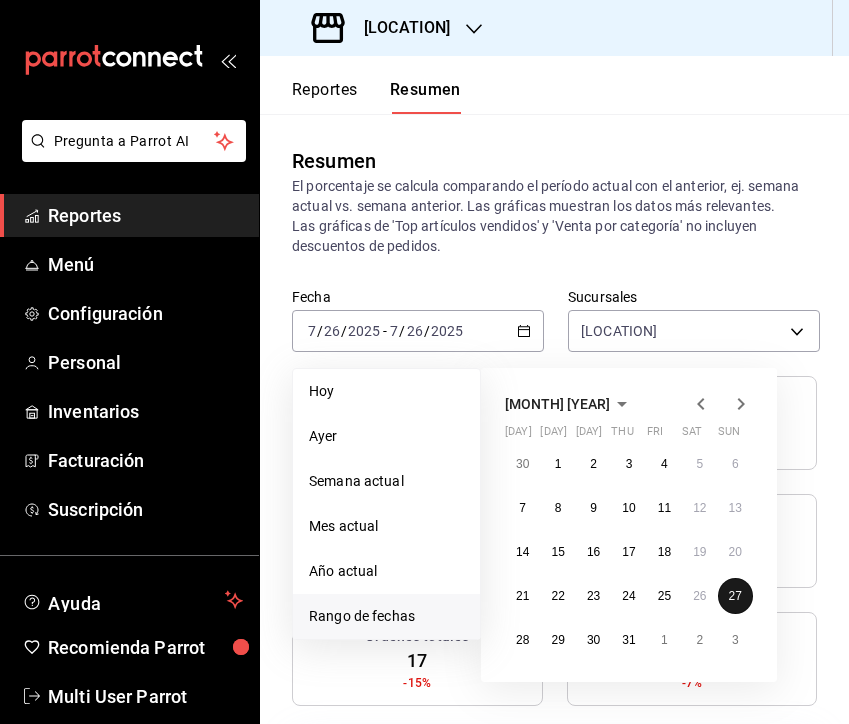 click on "27" at bounding box center (735, 596) 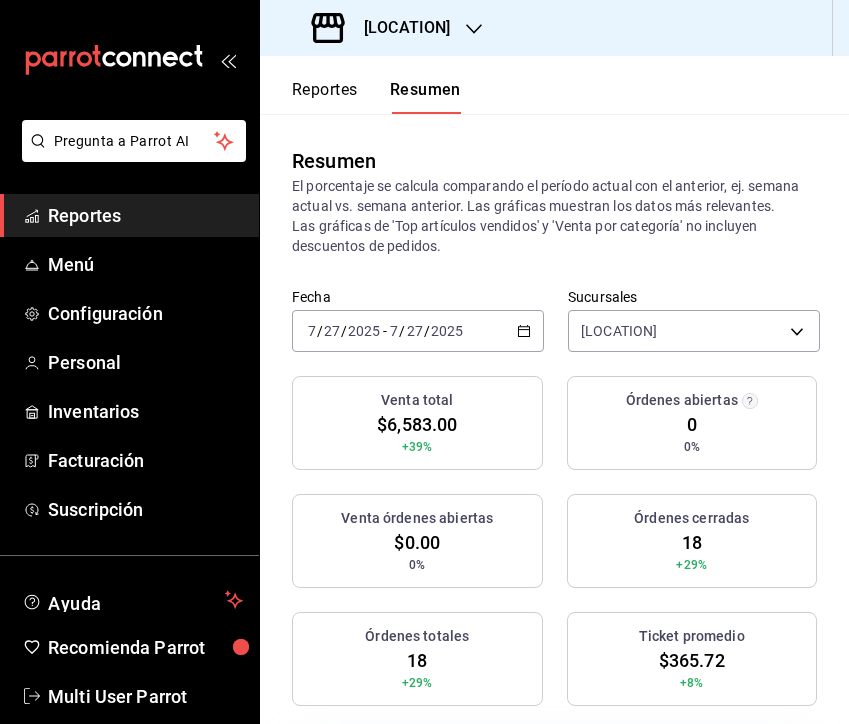 click on "/" at bounding box center [427, 331] 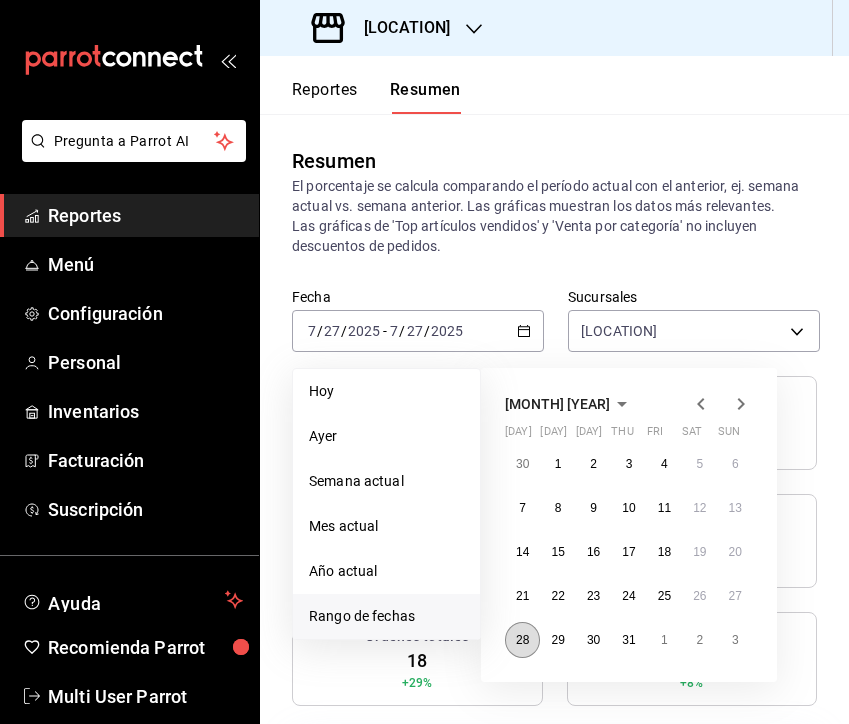click on "28" at bounding box center [522, 640] 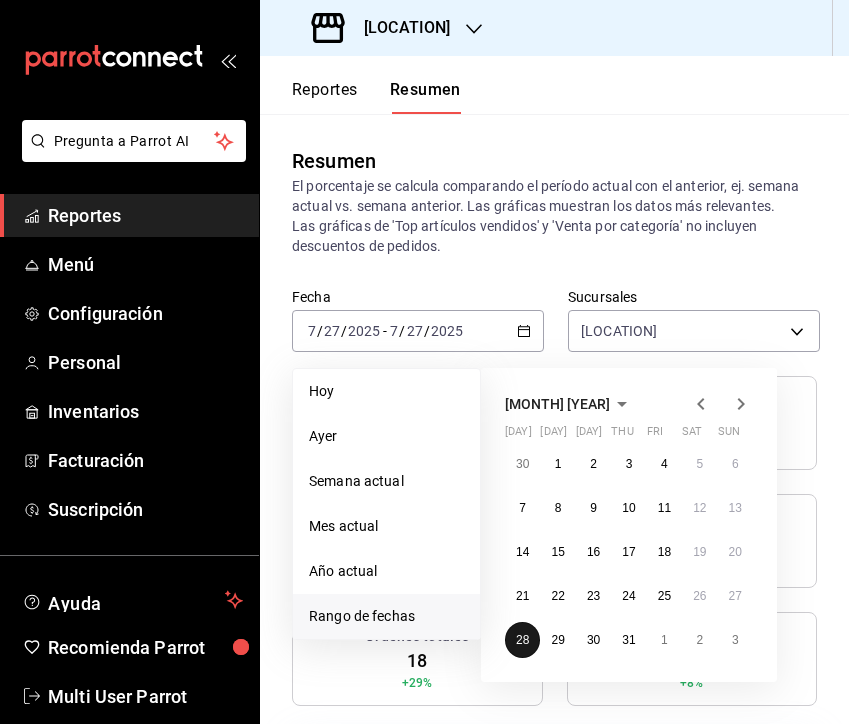 click on "28" at bounding box center [522, 640] 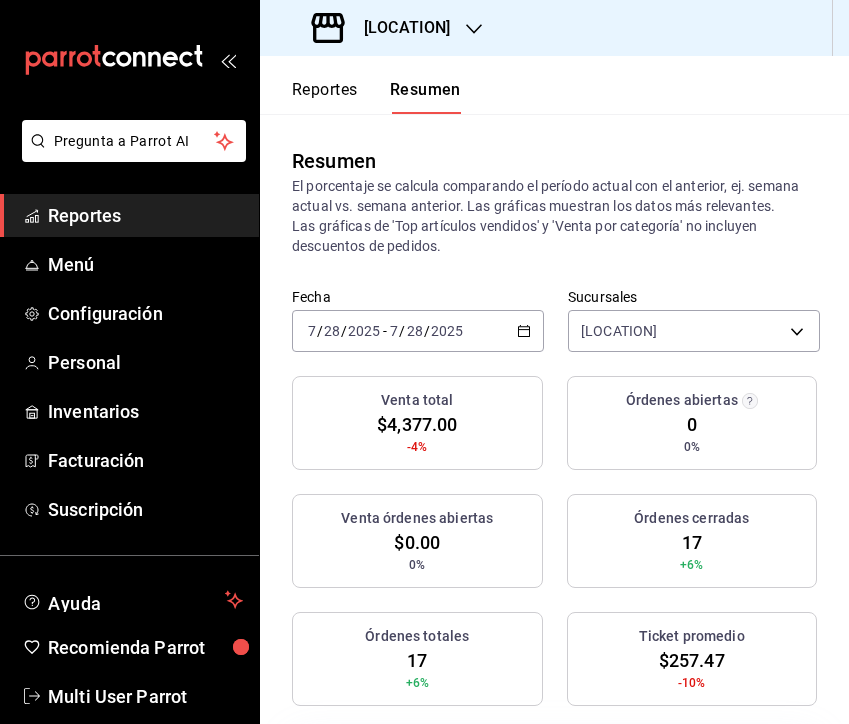 click on "28" at bounding box center (415, 331) 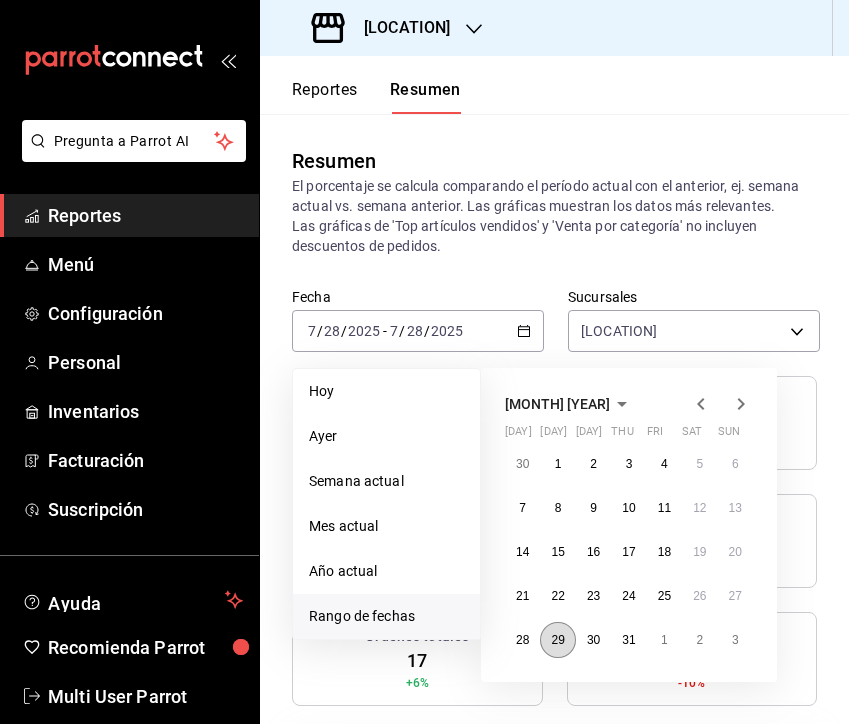 click on "29" at bounding box center (557, 640) 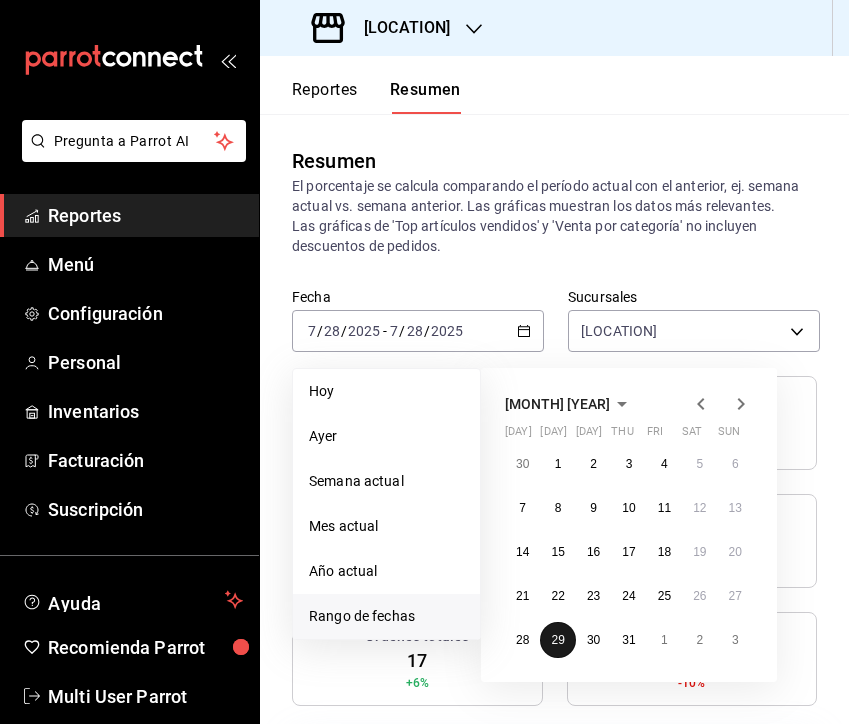 click on "29" at bounding box center (557, 640) 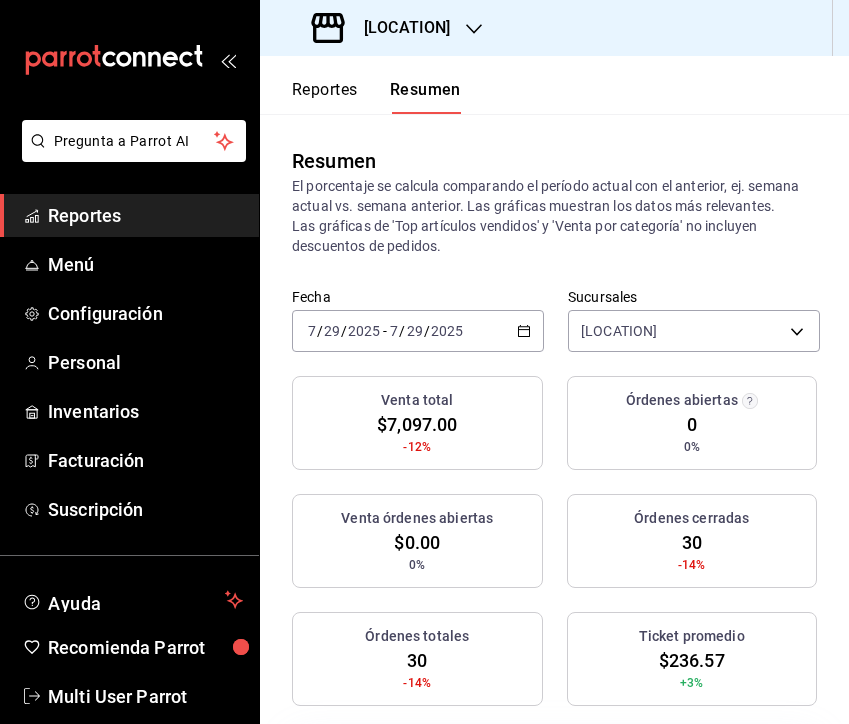 click on "[DATE] [DATE] - [DATE] [DATE]" at bounding box center [418, 331] 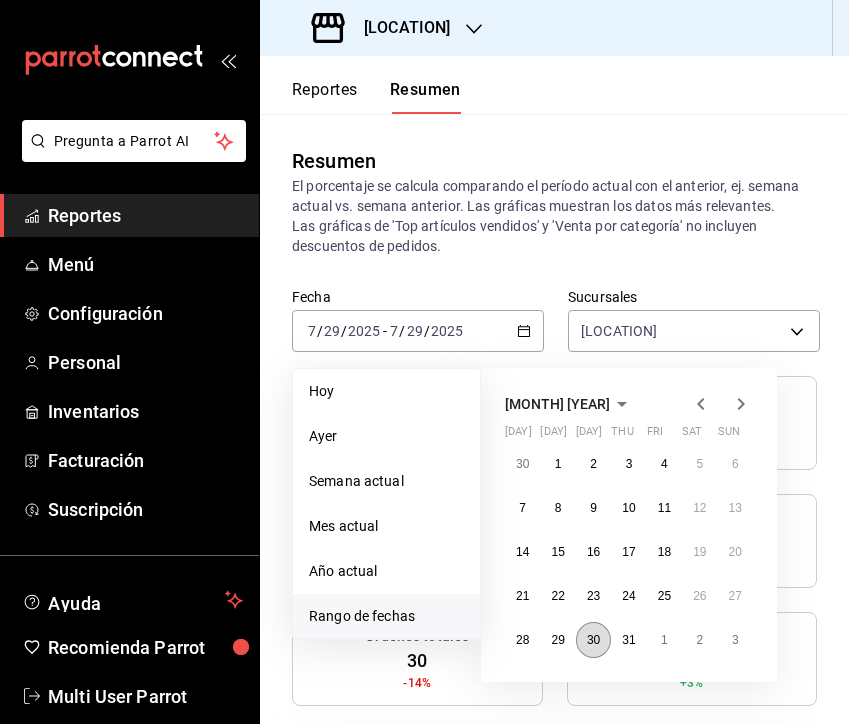 click on "30" at bounding box center (593, 640) 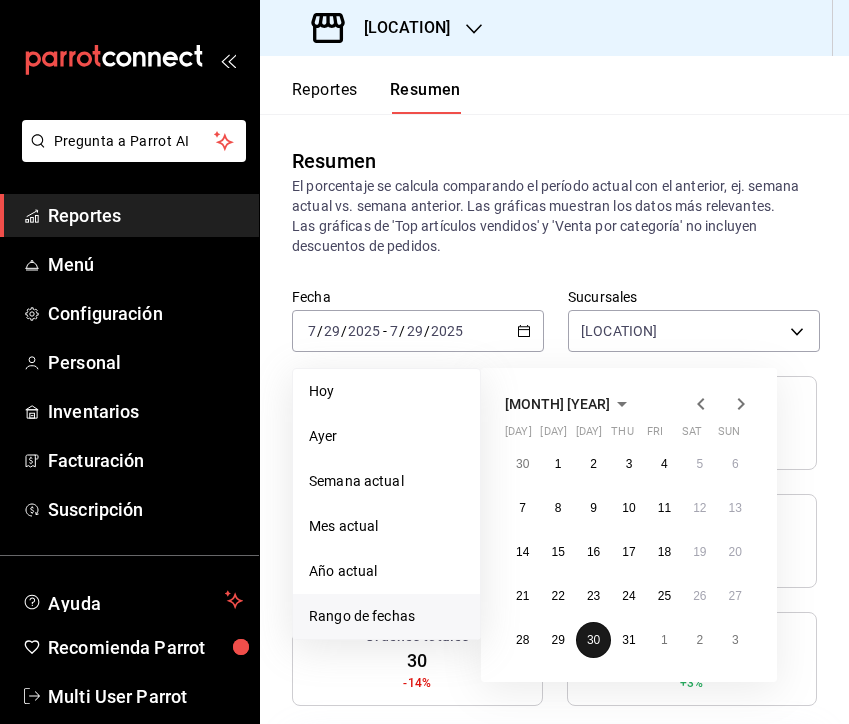 click on "30" at bounding box center (593, 640) 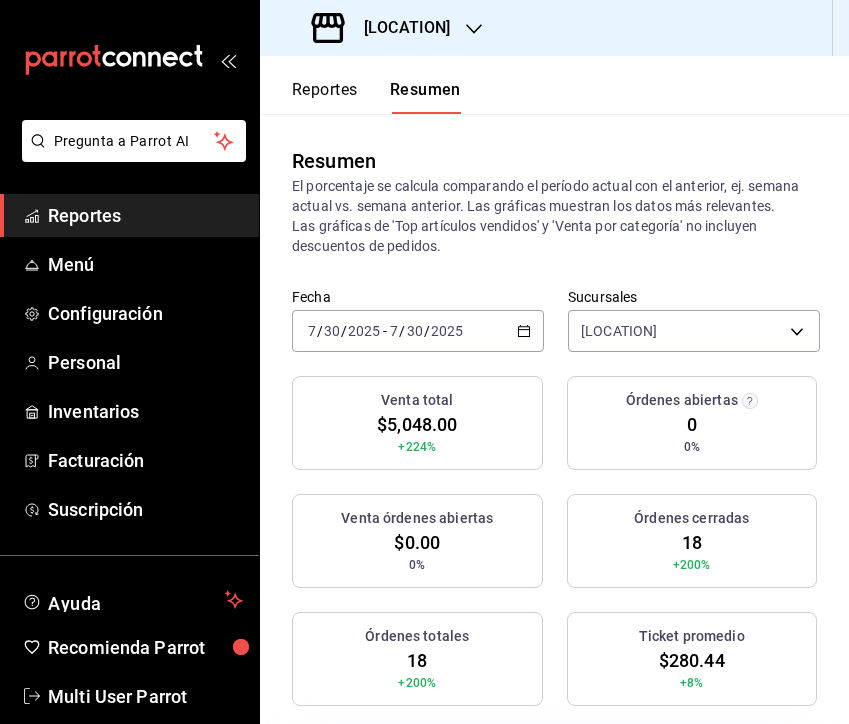 click on "[DATE] [DATE] - [DATE] [DATE]" at bounding box center (418, 331) 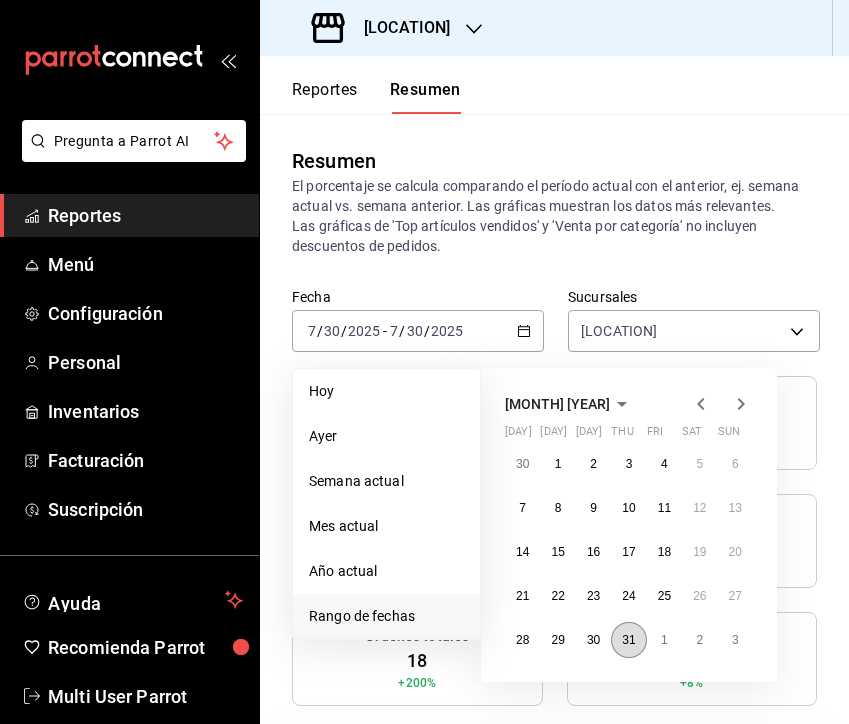 click on "31" at bounding box center (628, 640) 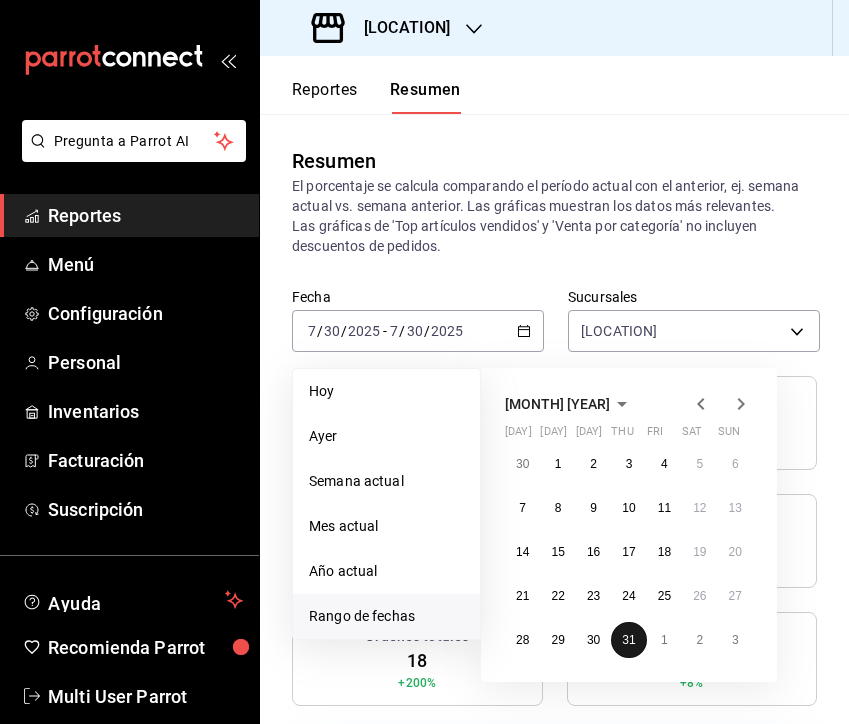 click on "31" at bounding box center [628, 640] 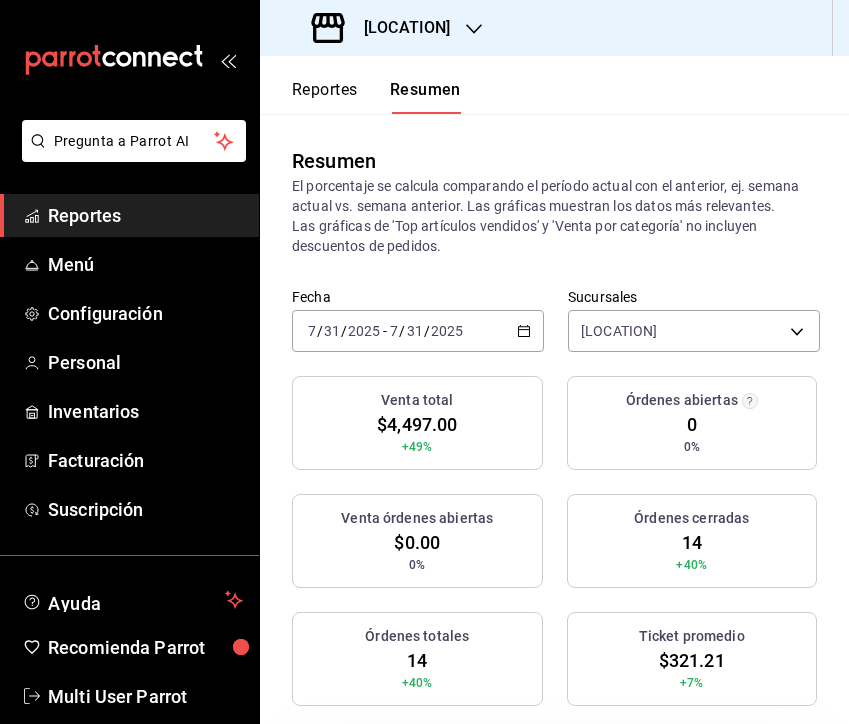 click on "2025" at bounding box center [364, 331] 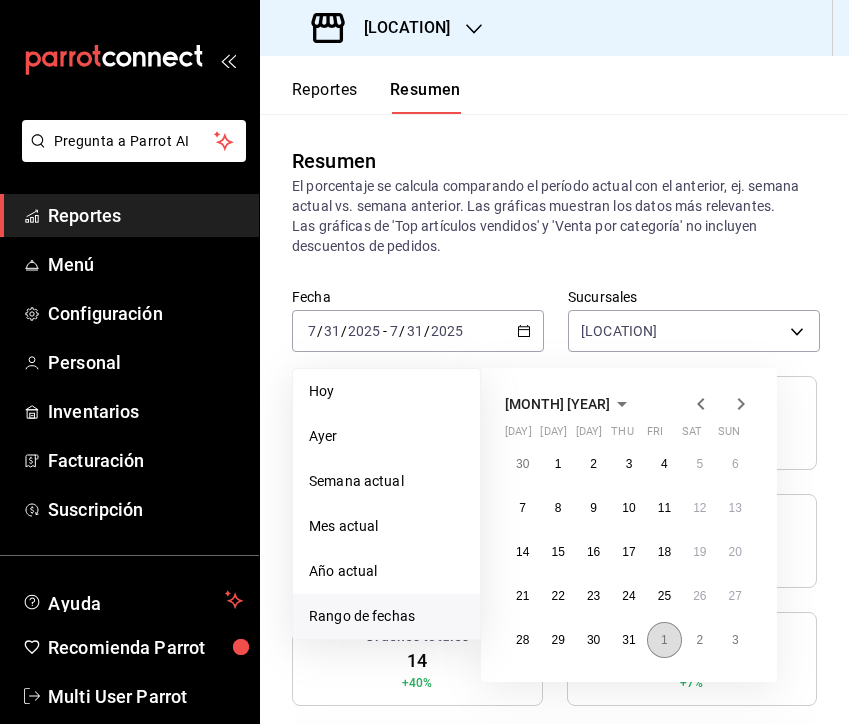 click on "1" at bounding box center (664, 640) 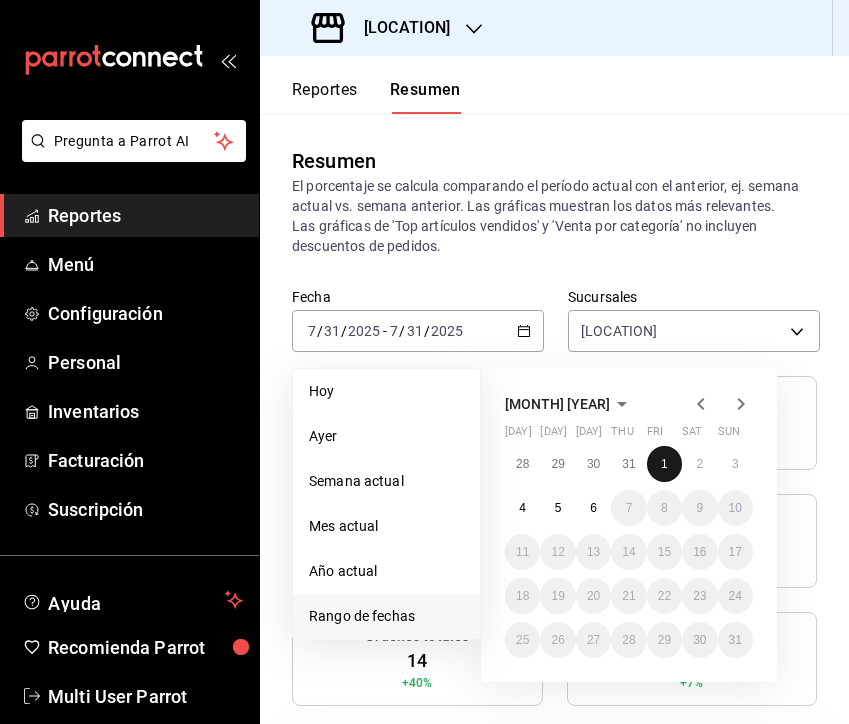 click on "1" at bounding box center (664, 464) 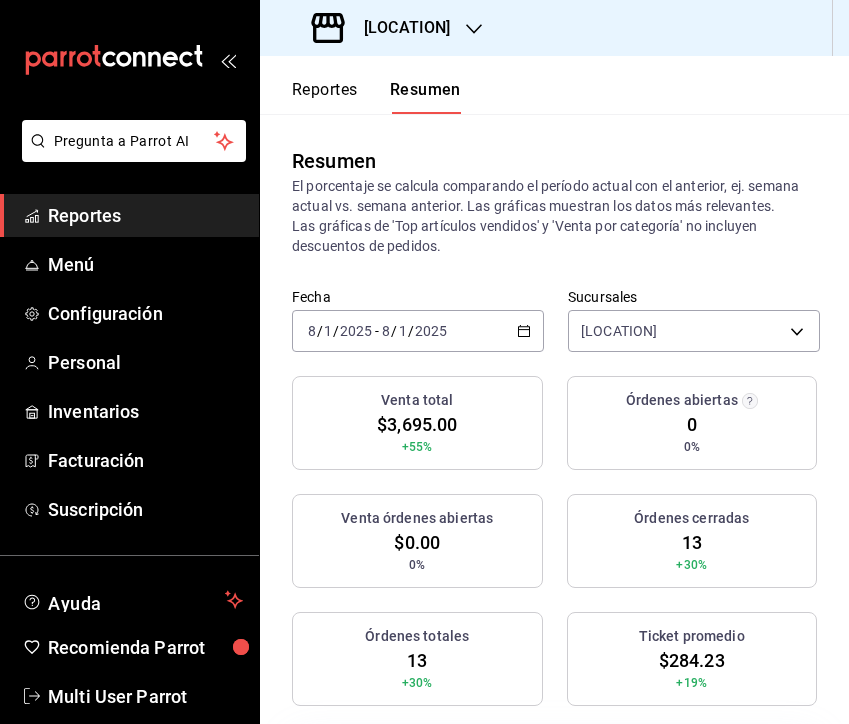 click on "[DATE] [DATE] - [DATE] [DATE]" at bounding box center [418, 331] 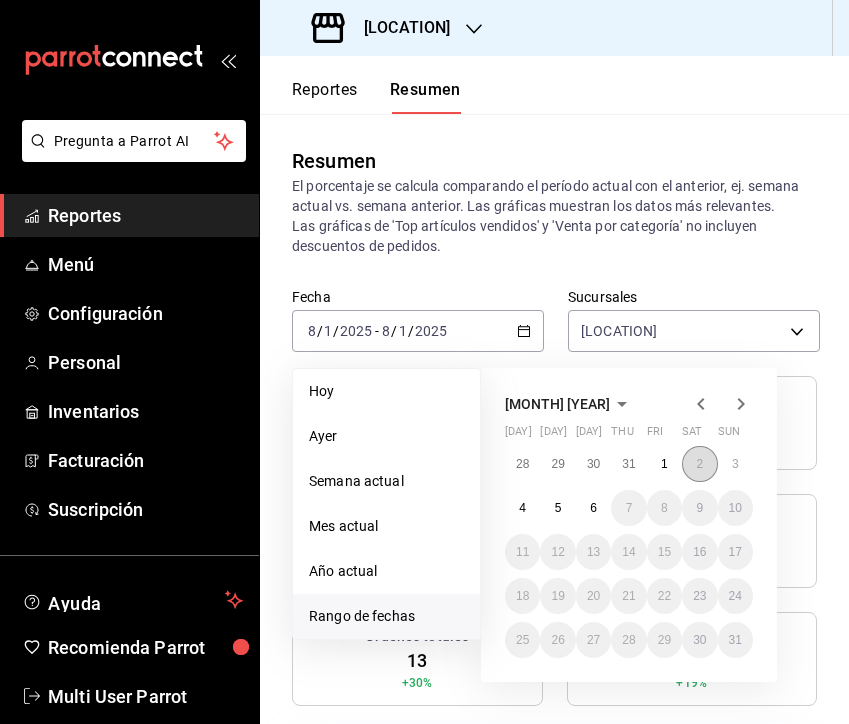 click on "2" at bounding box center [699, 464] 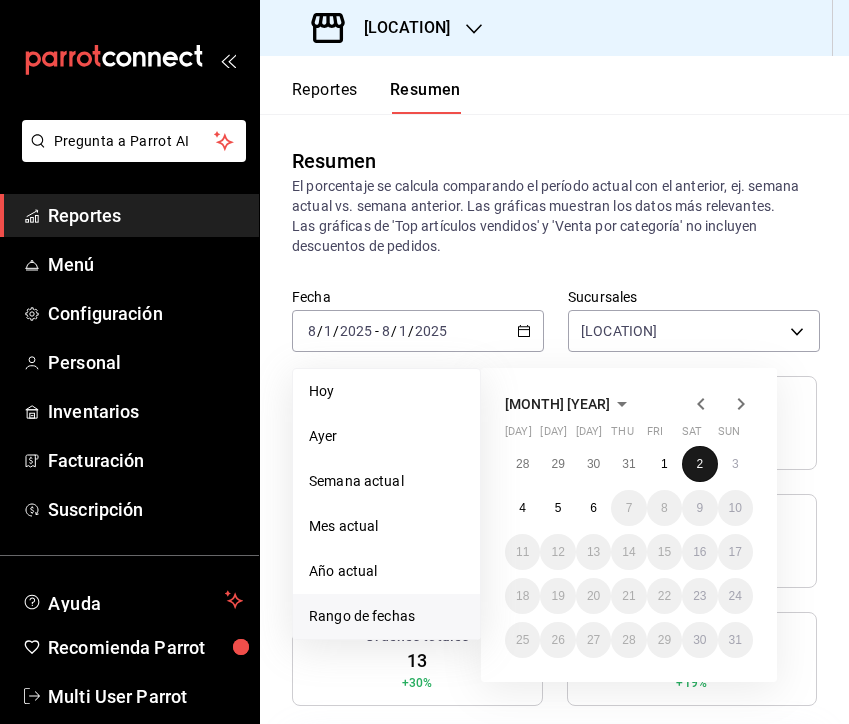 click on "2" at bounding box center [699, 464] 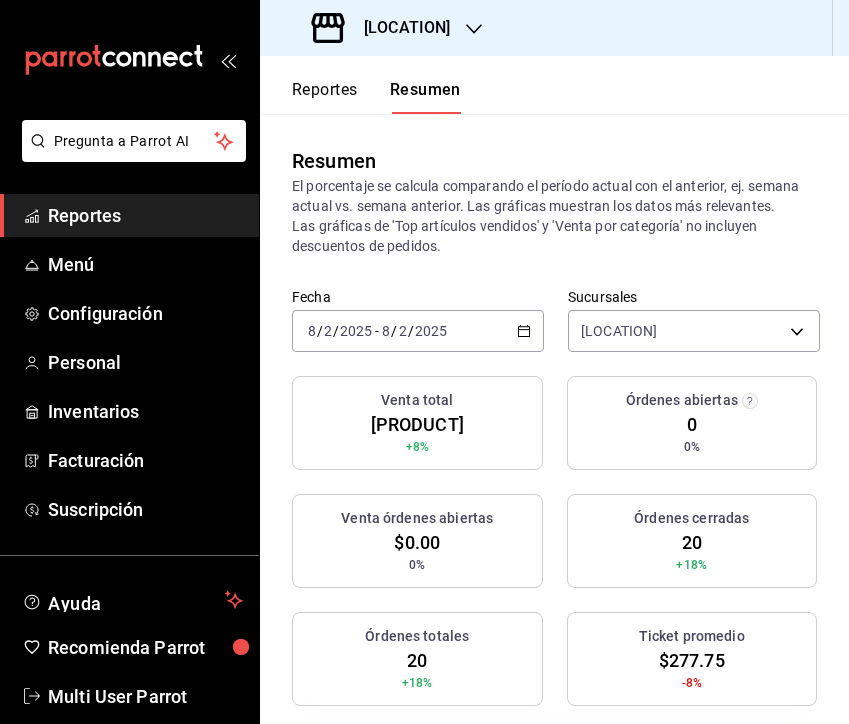 click on "[DATE] [DATE] - [DATE] [DATE]" at bounding box center [418, 331] 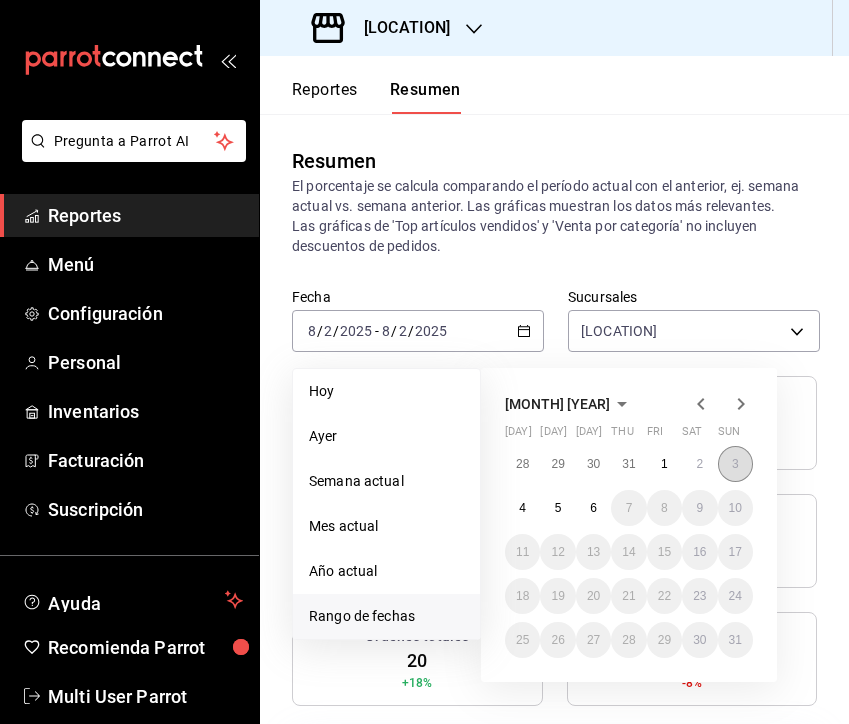 click on "3" at bounding box center (735, 464) 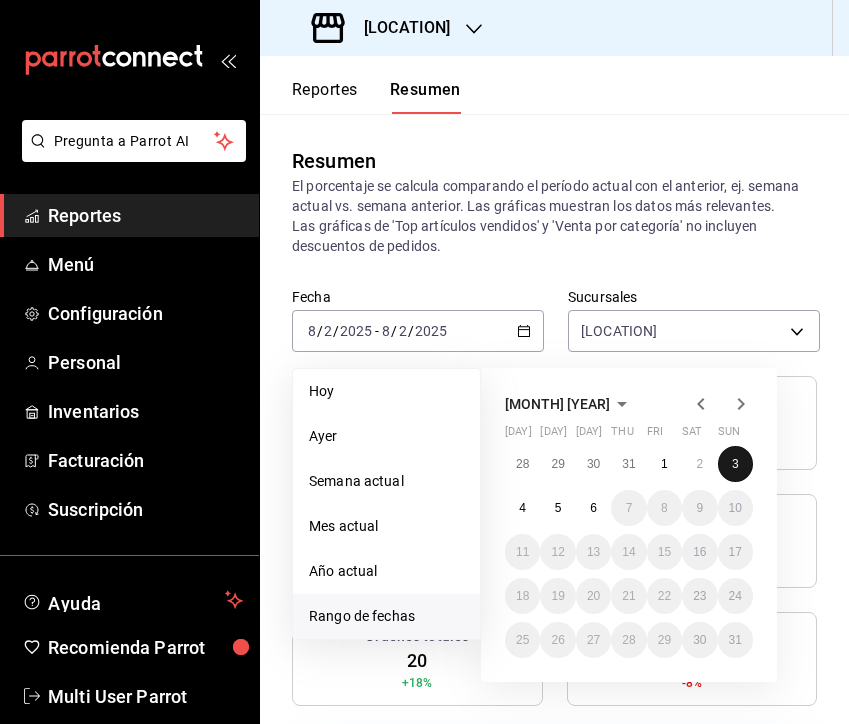click on "3" at bounding box center (735, 464) 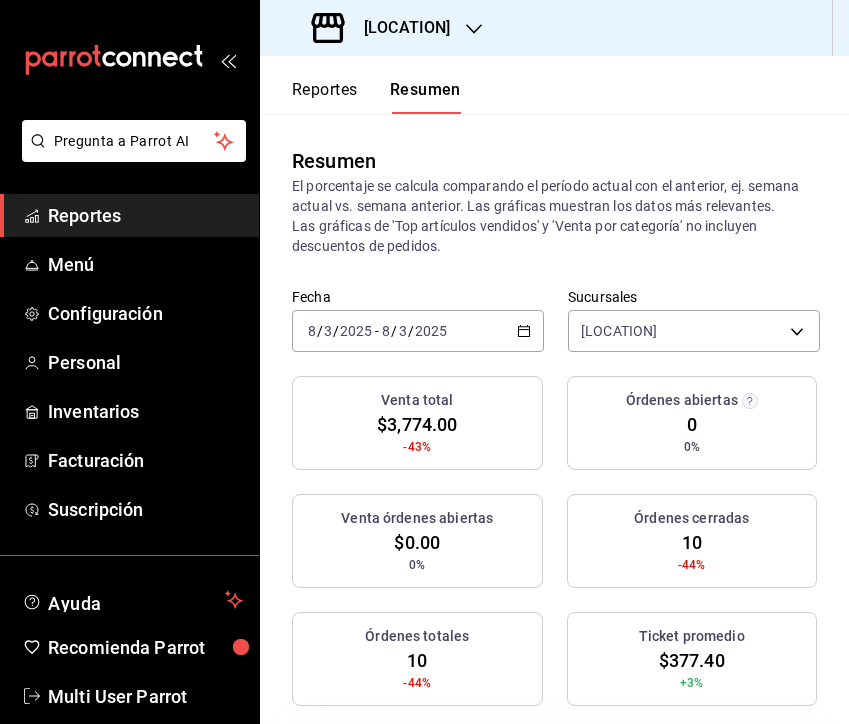 click on "[DATE] [DATE] - [DATE] [DATE]" at bounding box center [418, 331] 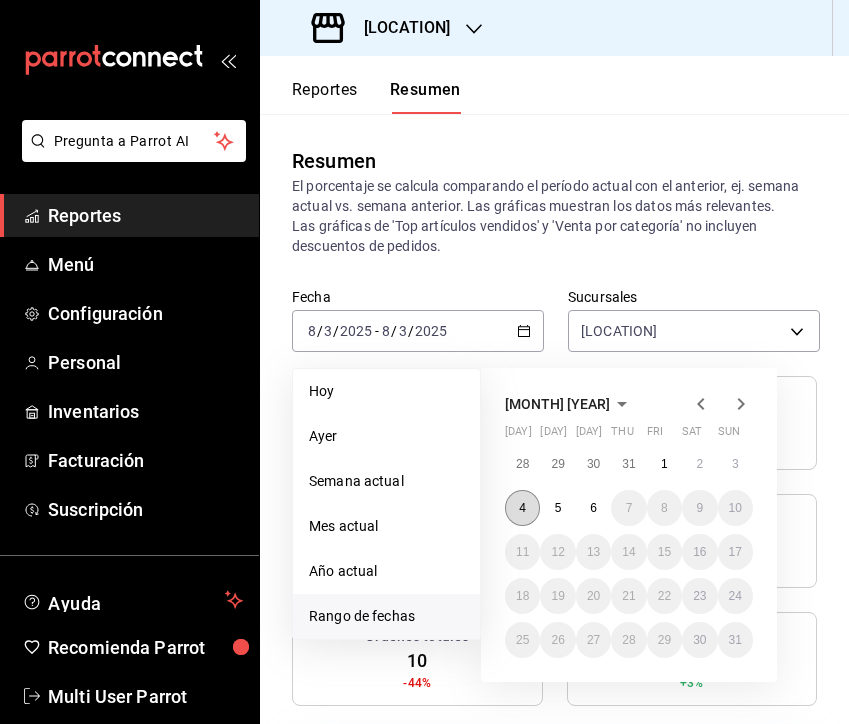 click on "4" at bounding box center (522, 508) 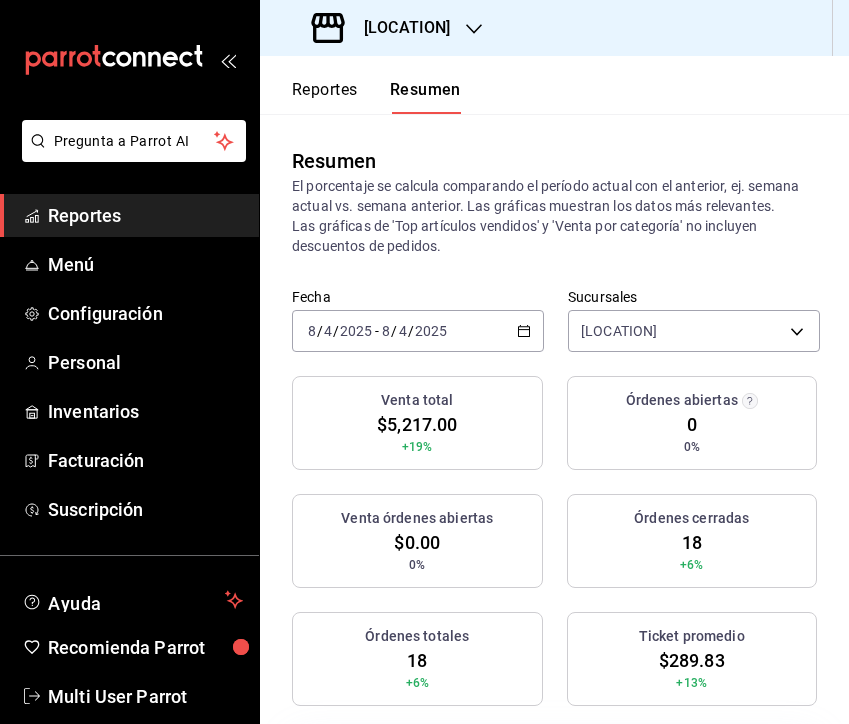 click on "2025" at bounding box center [431, 331] 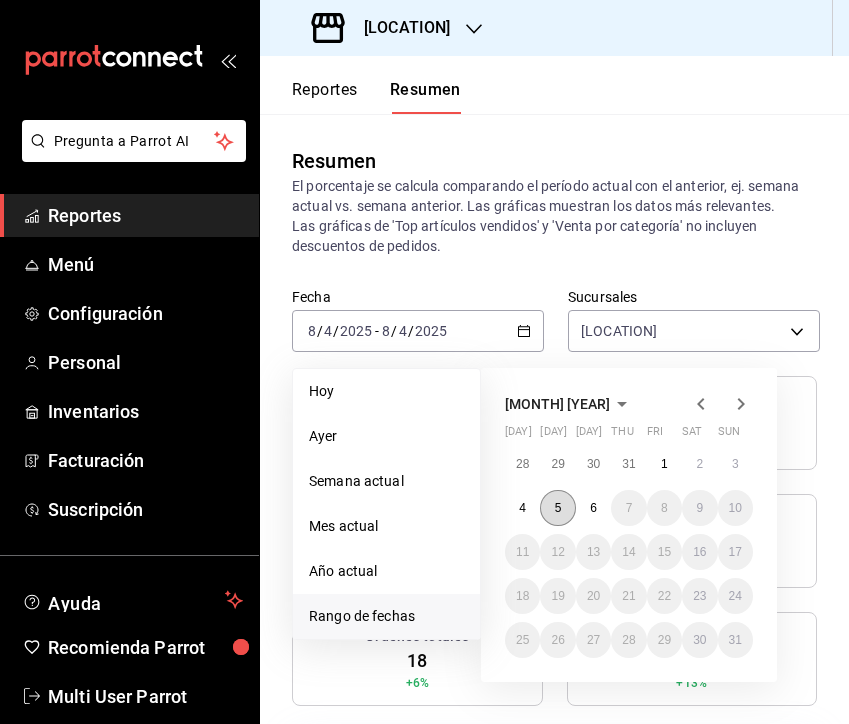 click on "5" at bounding box center (557, 508) 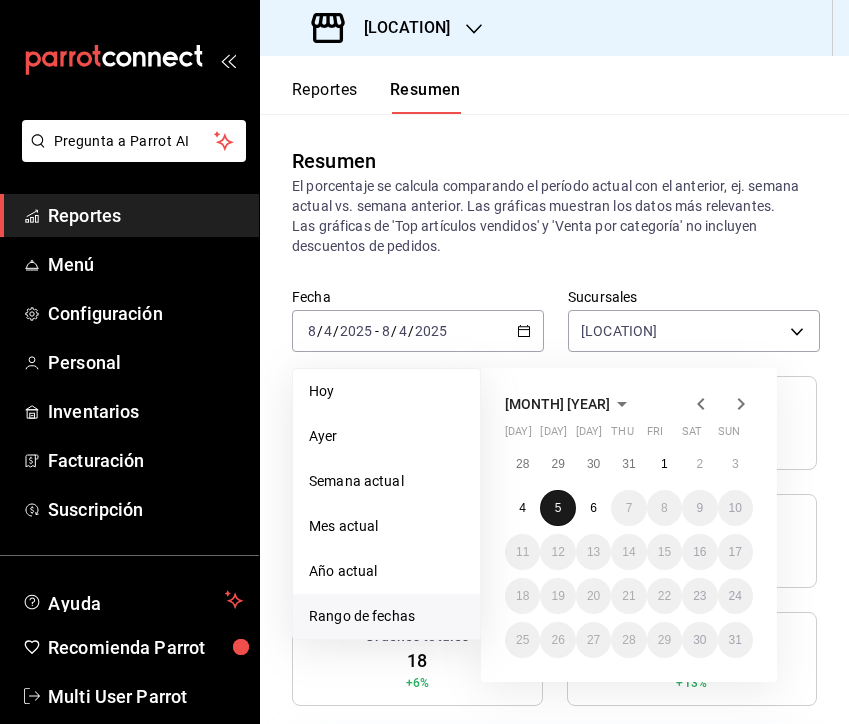 click on "5" at bounding box center (557, 508) 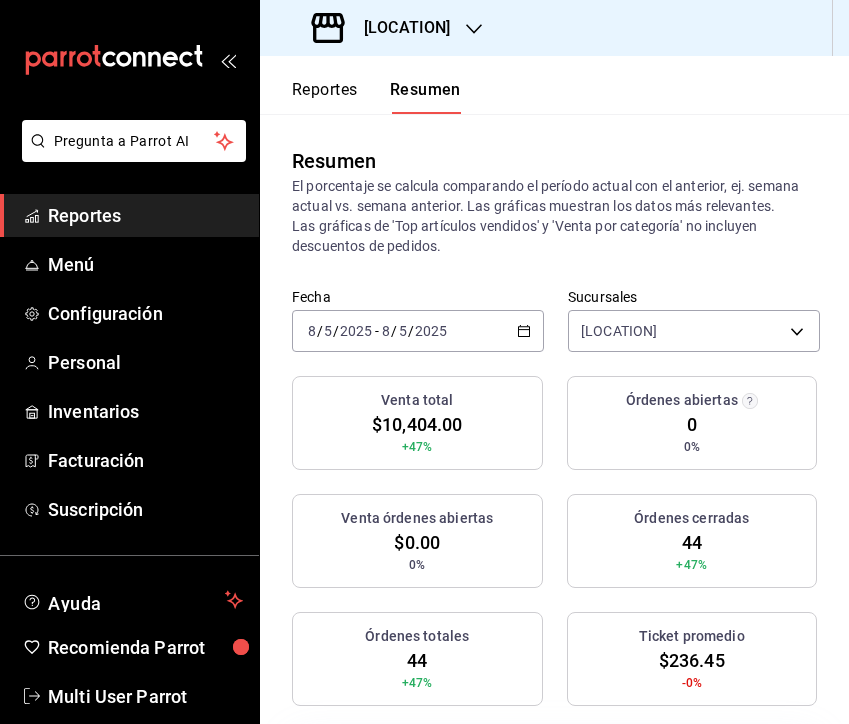click on "2025-08-05 8 / 5 / 2025 - 2025-08-05 8 / 5 / 2025" at bounding box center [418, 331] 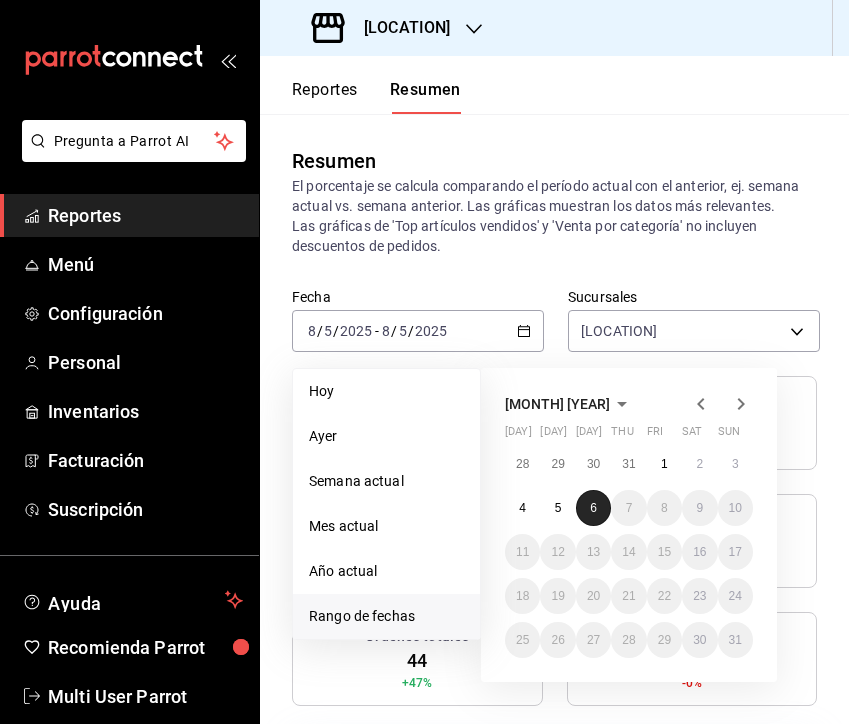 click on "6" at bounding box center (593, 508) 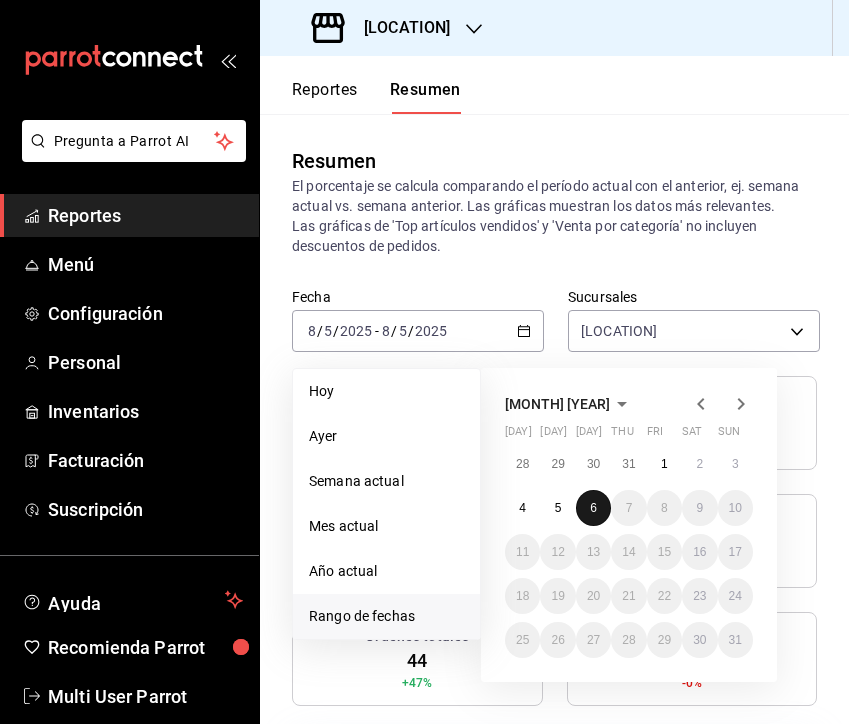 click on "6" at bounding box center [593, 508] 